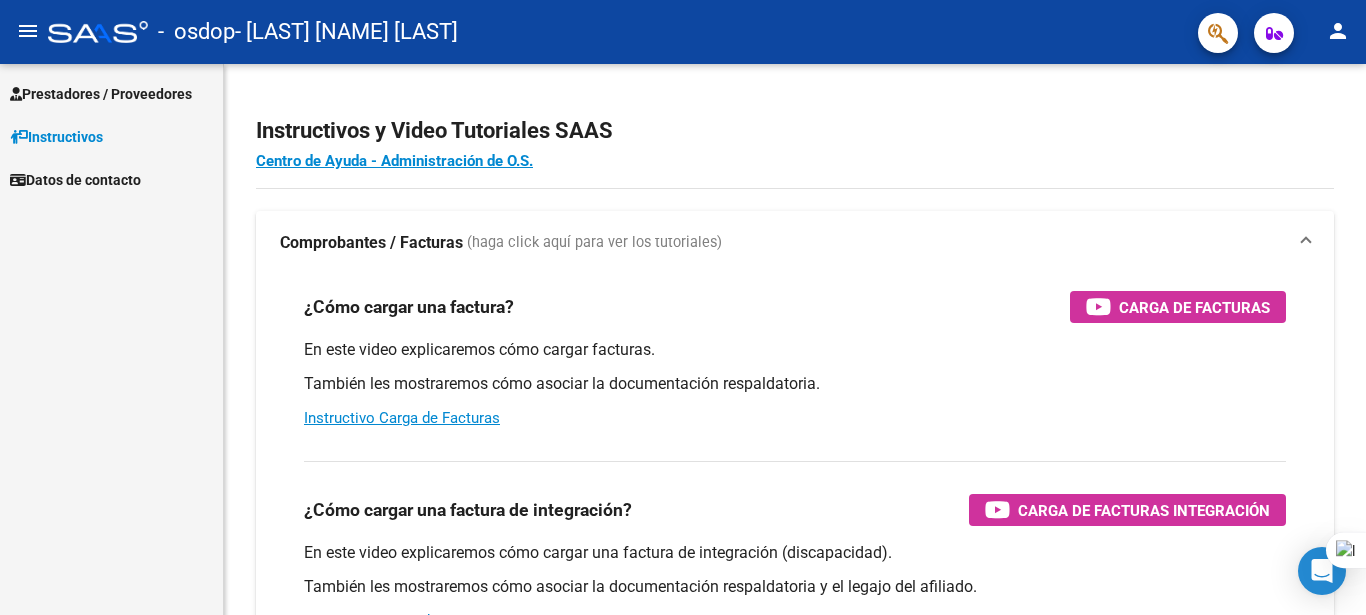 scroll, scrollTop: 0, scrollLeft: 0, axis: both 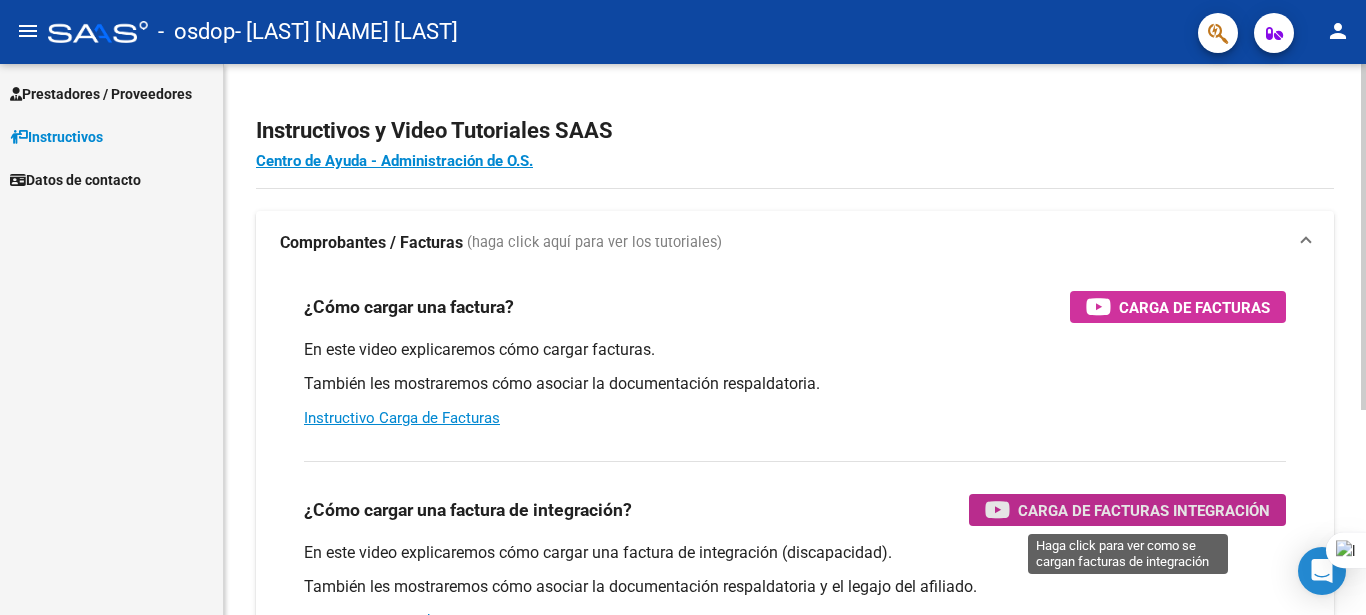 click on "Carga de Facturas Integración" at bounding box center [1144, 510] 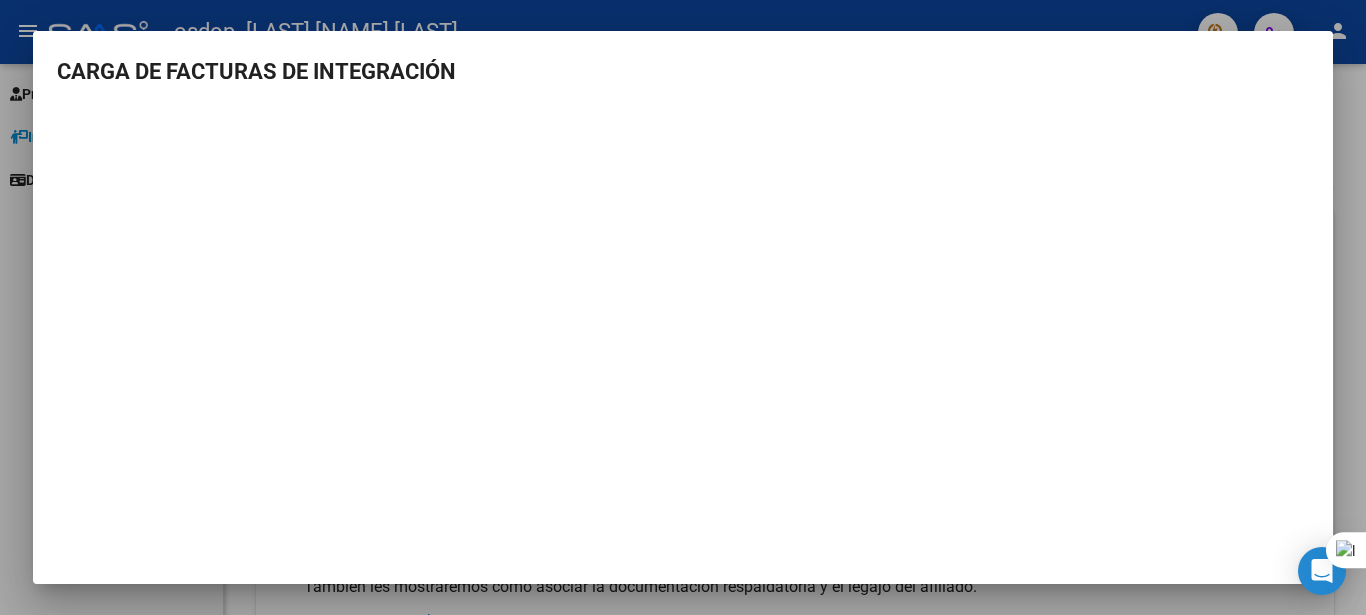 click at bounding box center [683, 307] 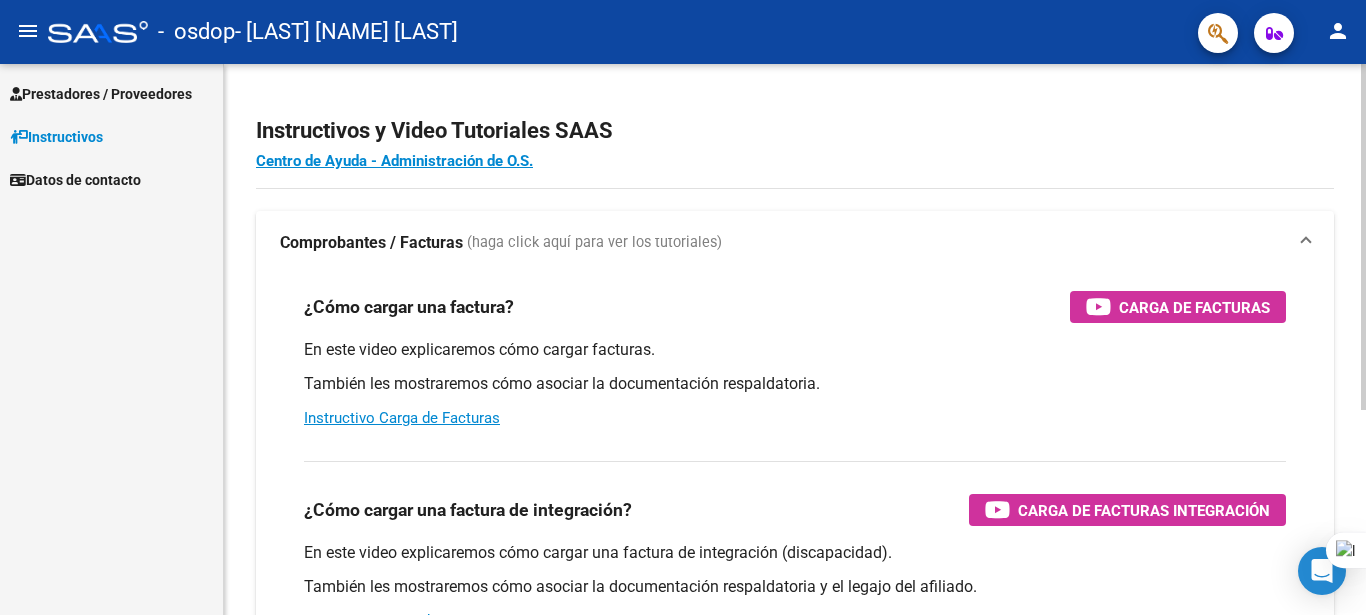 drag, startPoint x: 1185, startPoint y: 514, endPoint x: 763, endPoint y: 487, distance: 422.86285 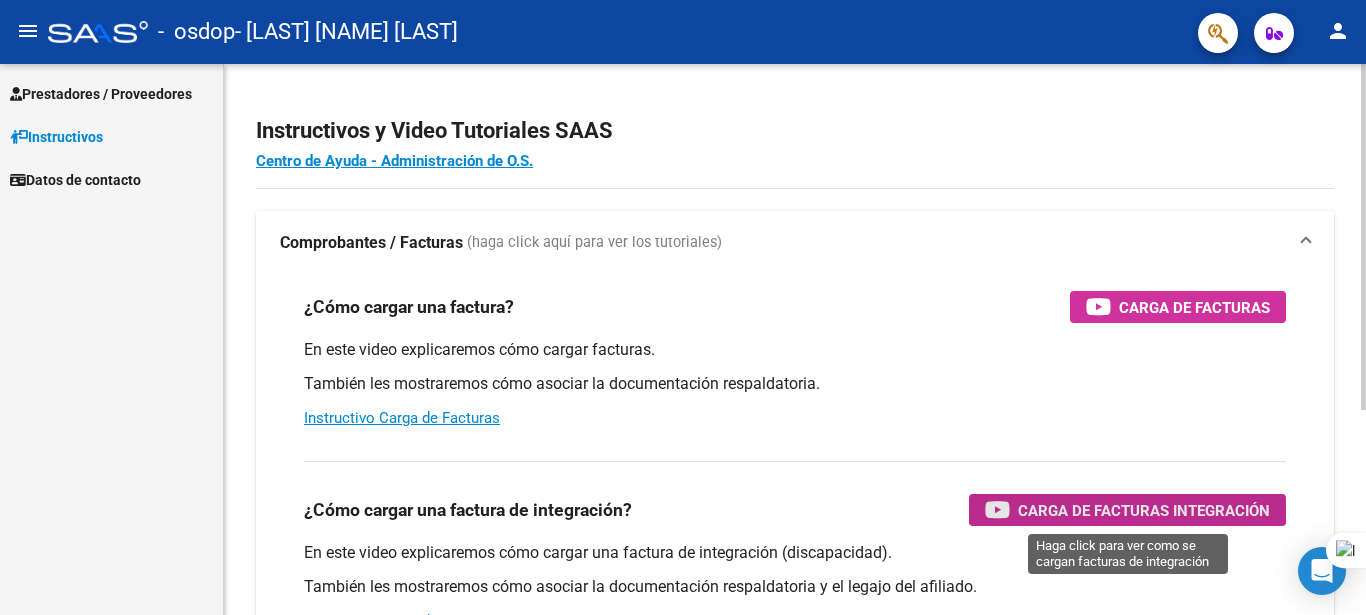 click on "Carga de Facturas Integración" at bounding box center (1144, 510) 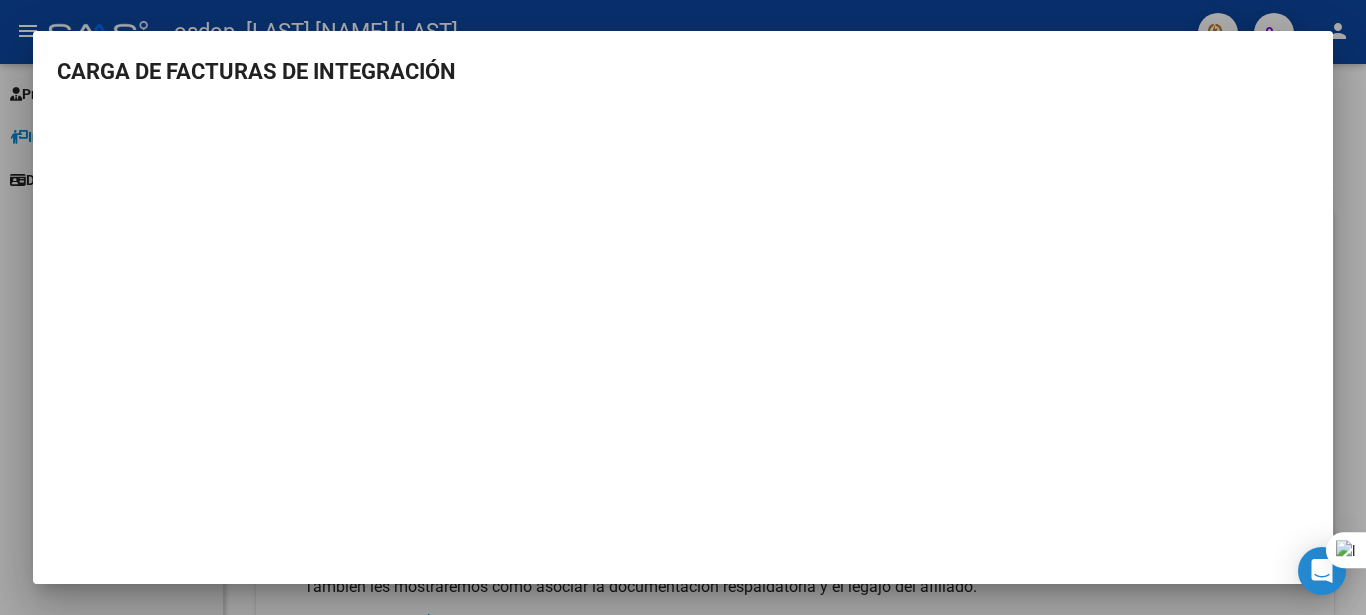 click at bounding box center [1365, 307] 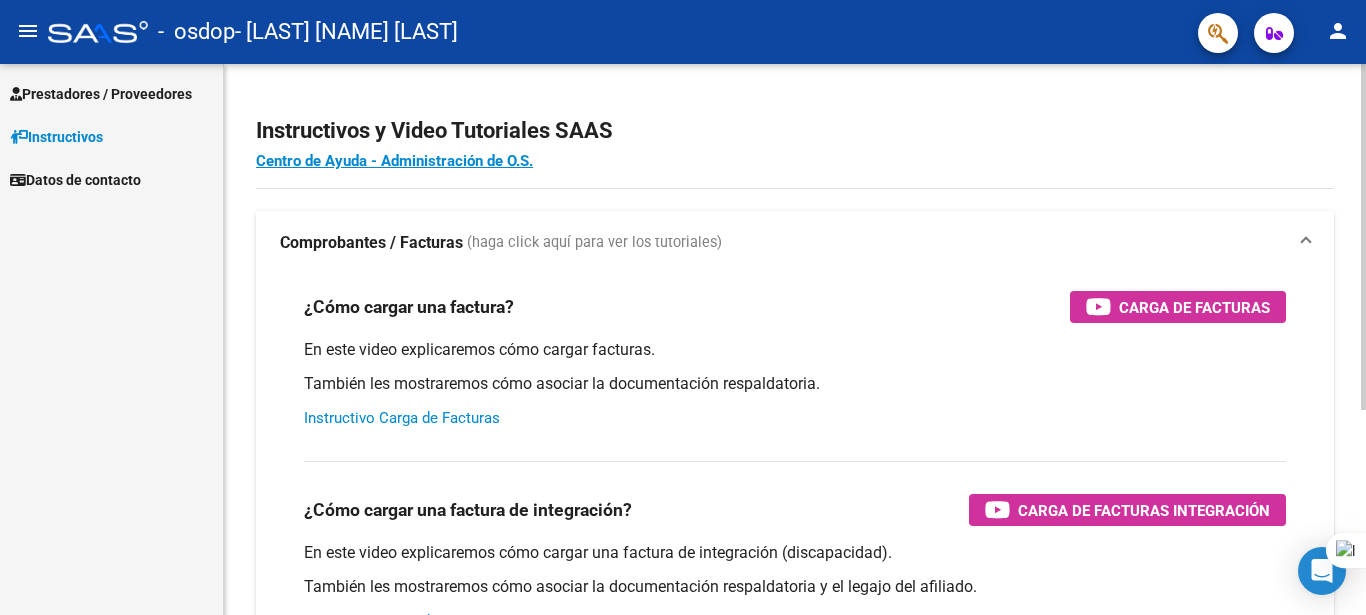 click on "Instructivo Carga de Facturas" at bounding box center [402, 418] 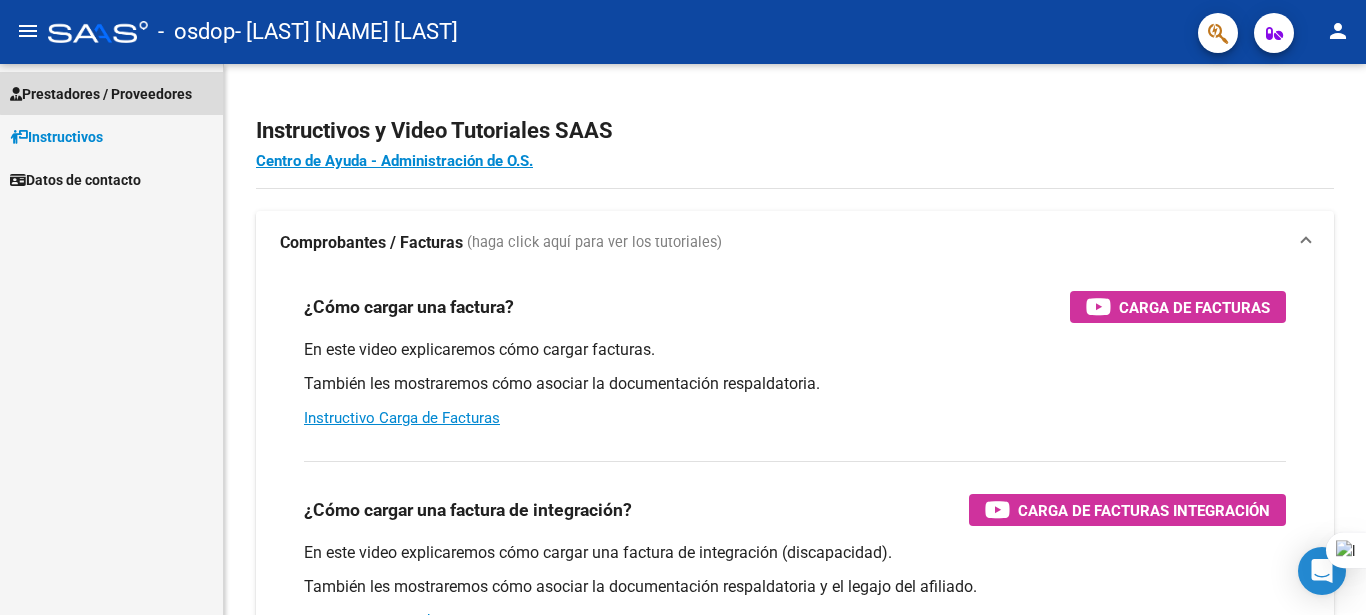 click on "Prestadores / Proveedores" at bounding box center (111, 93) 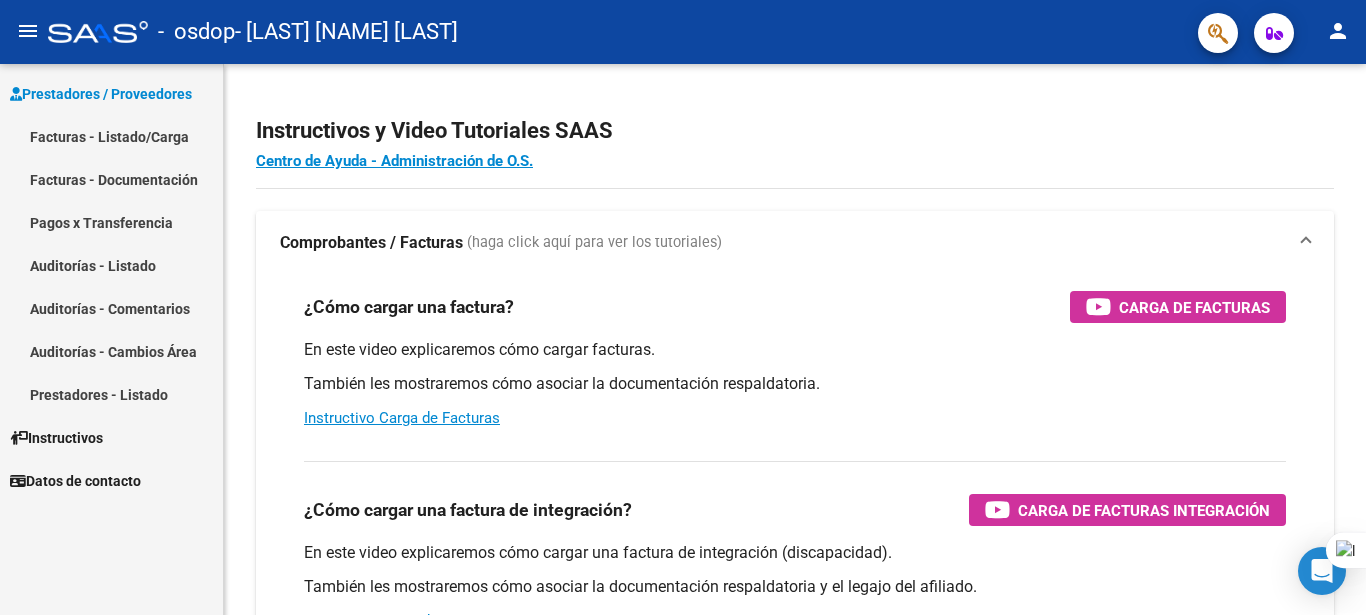click on "Facturas - Listado/Carga" at bounding box center (111, 136) 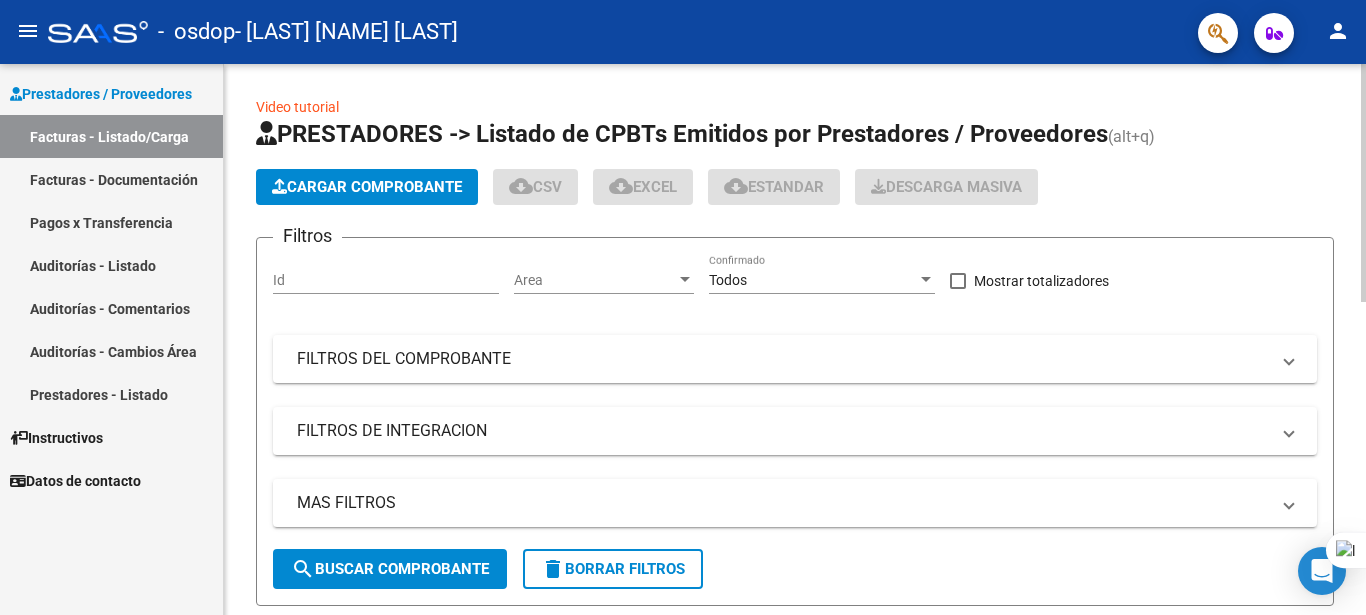 click on "Cargar Comprobante" 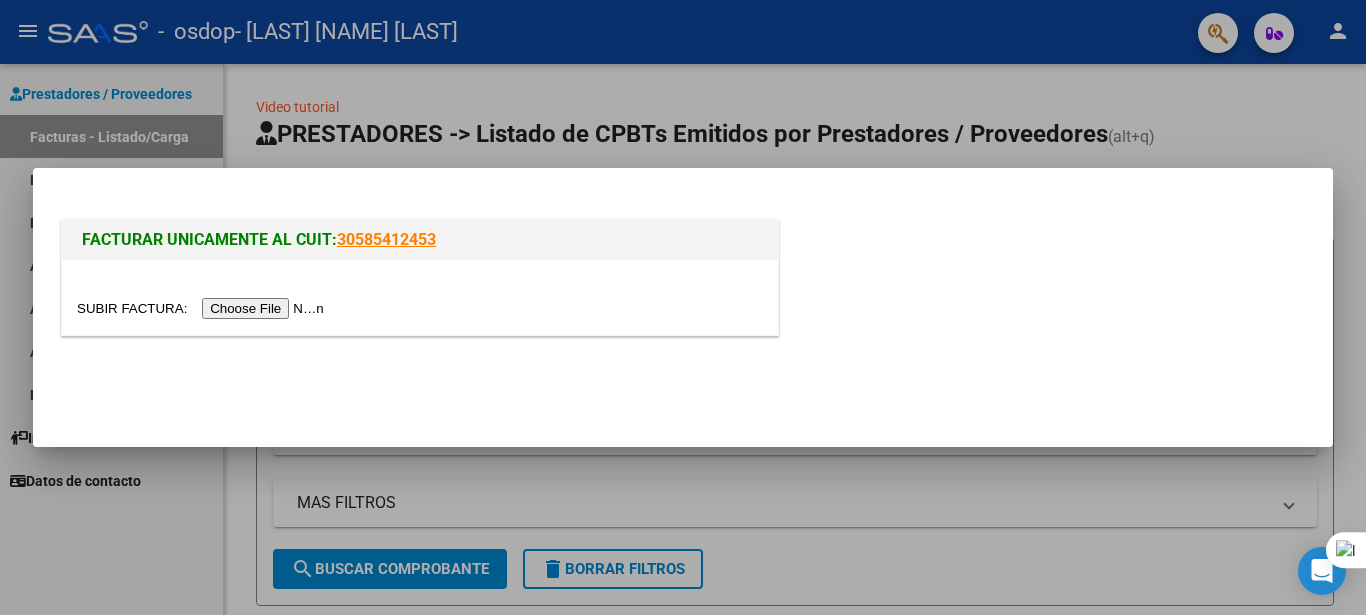 click at bounding box center (203, 308) 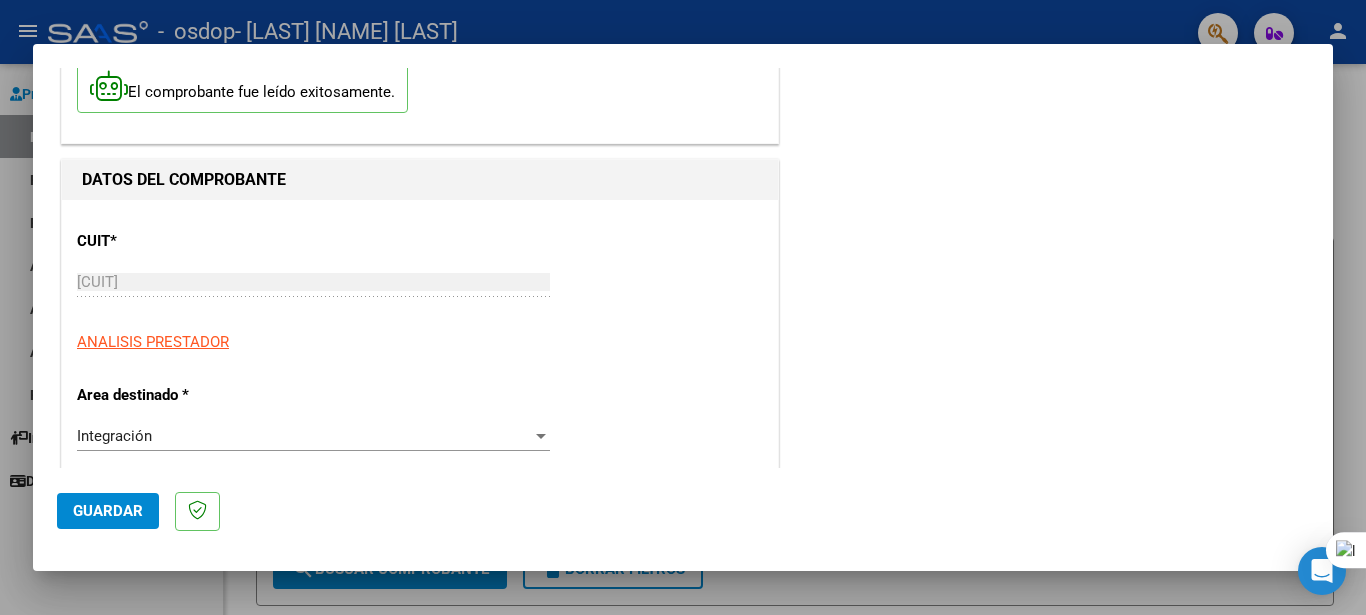 scroll, scrollTop: 161, scrollLeft: 0, axis: vertical 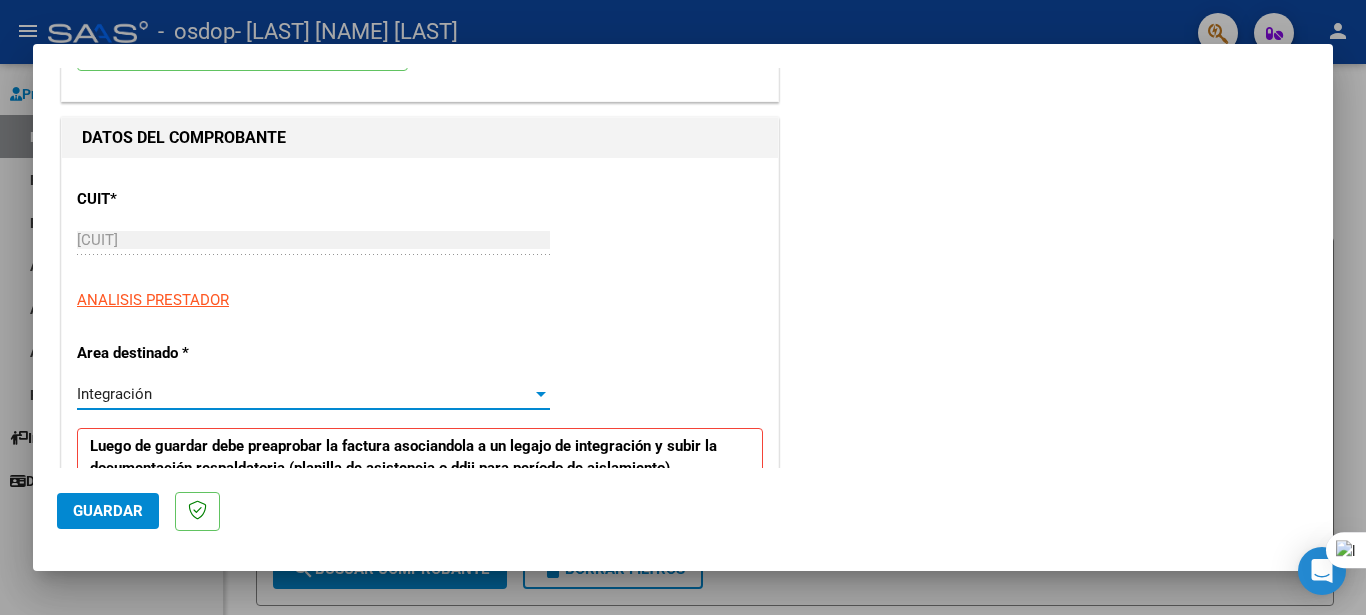 click at bounding box center (541, 394) 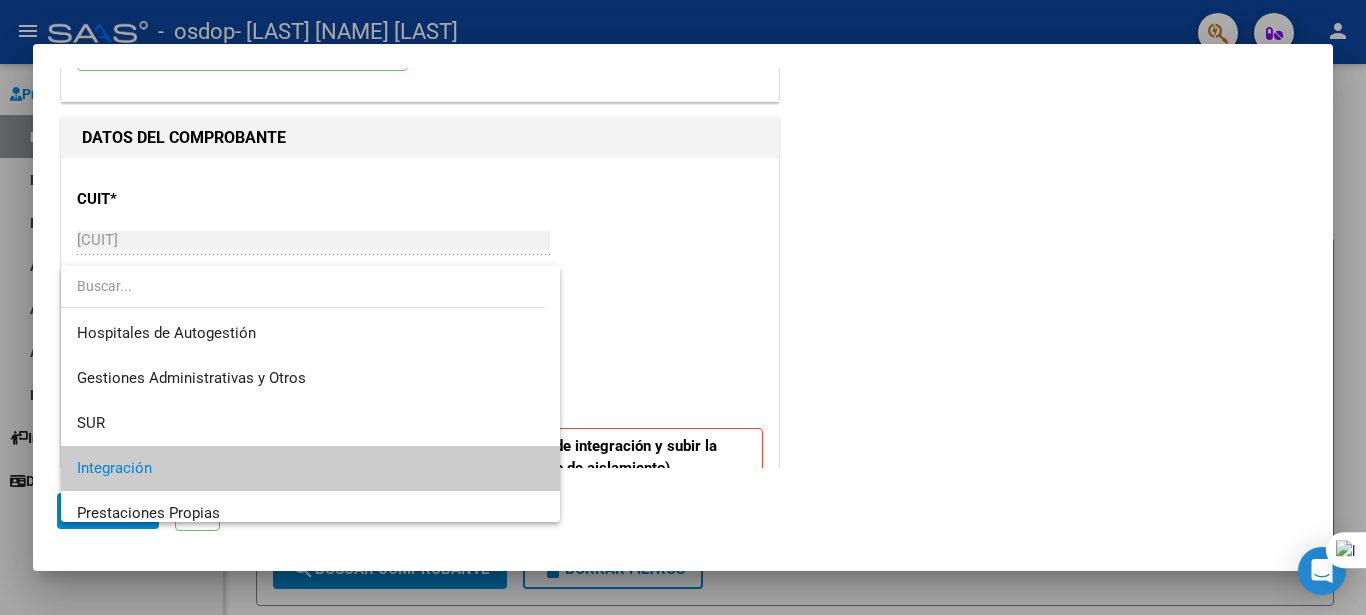 scroll, scrollTop: 75, scrollLeft: 0, axis: vertical 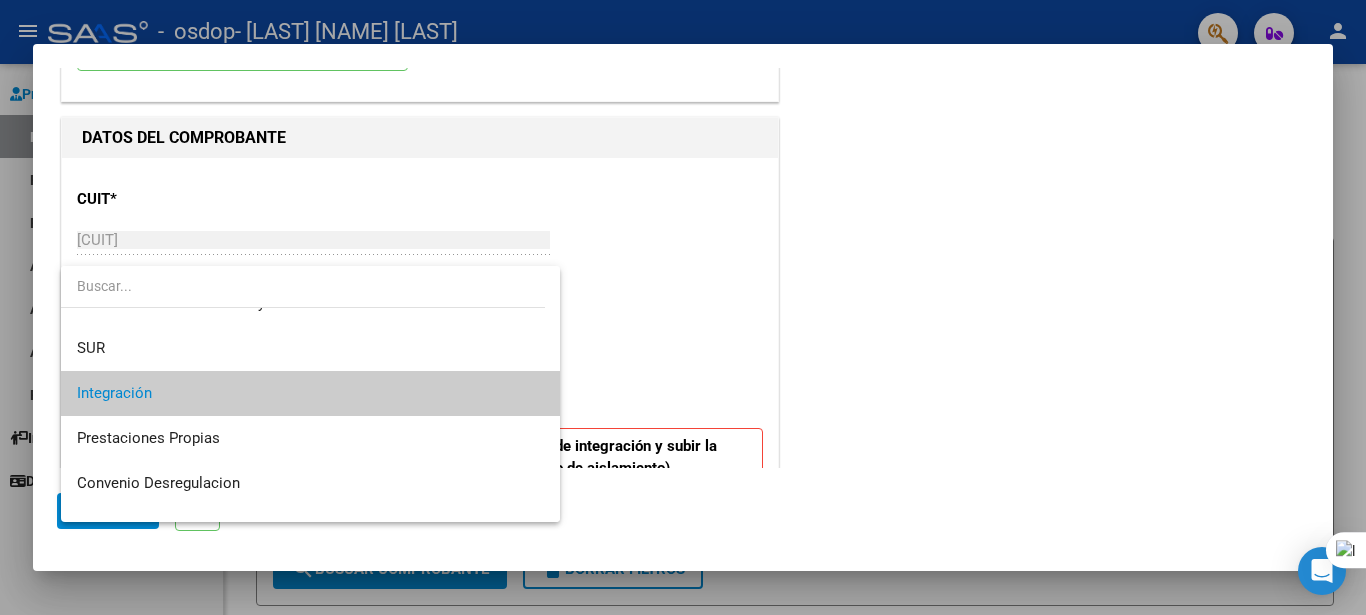 click on "Integración" at bounding box center [310, 393] 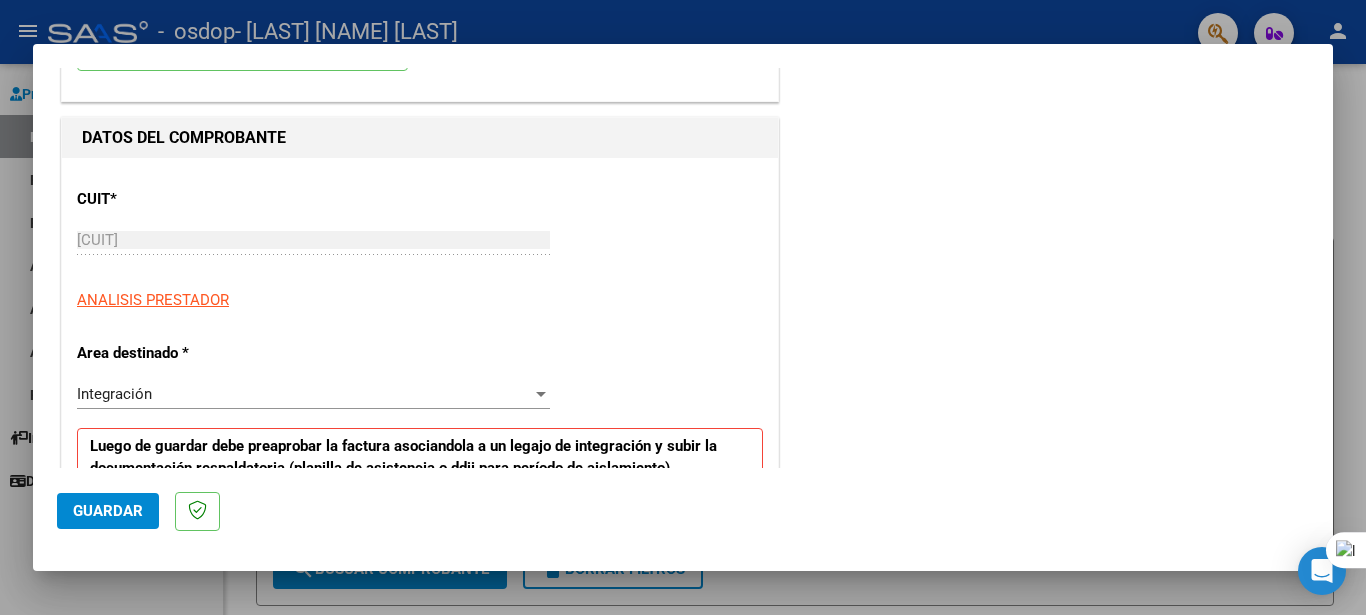 scroll, scrollTop: 166, scrollLeft: 0, axis: vertical 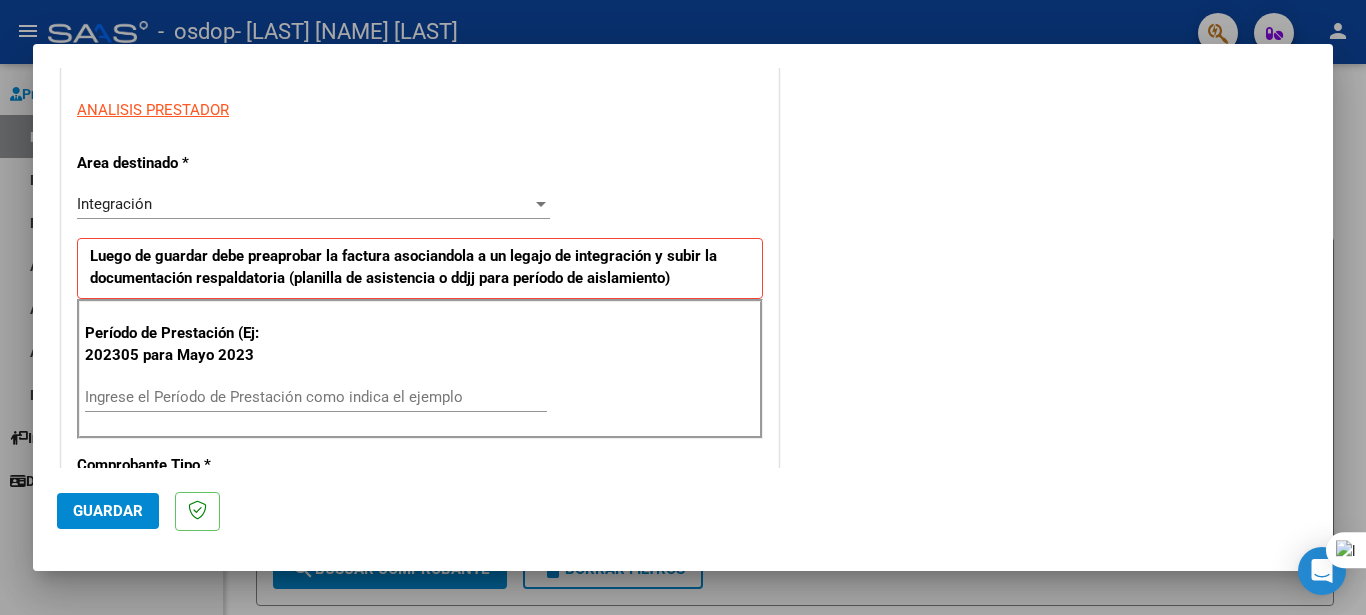 click on "Ingrese el Período de Prestación como indica el ejemplo" at bounding box center [316, 397] 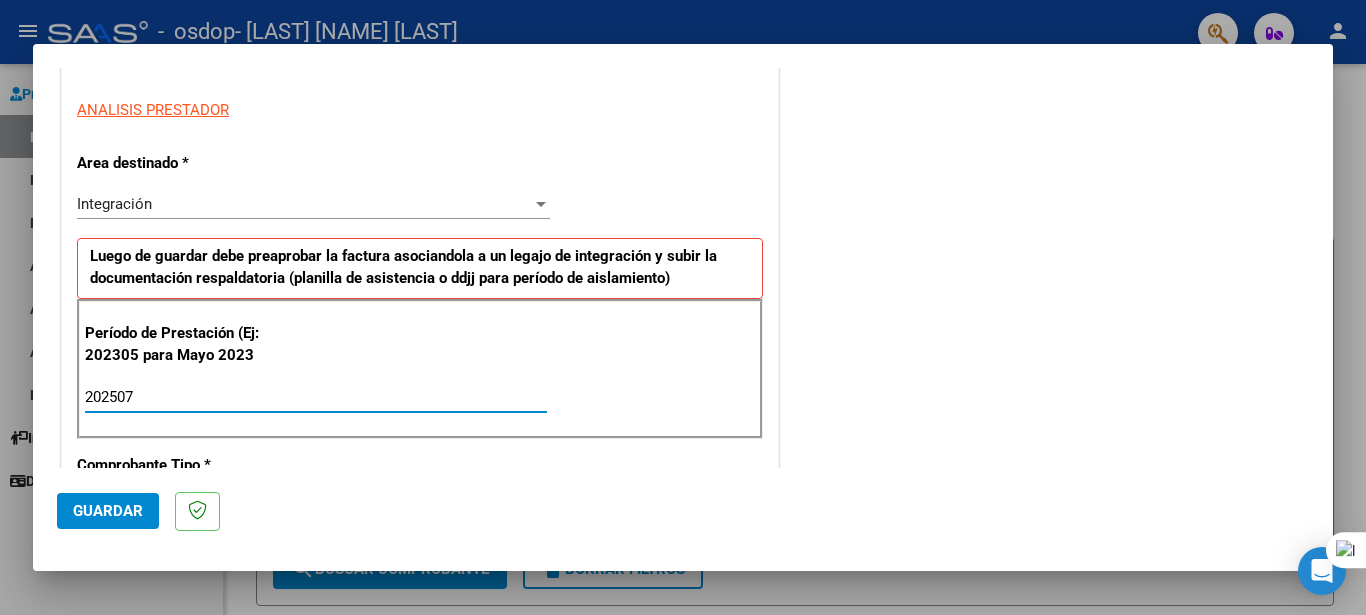 type on "202507" 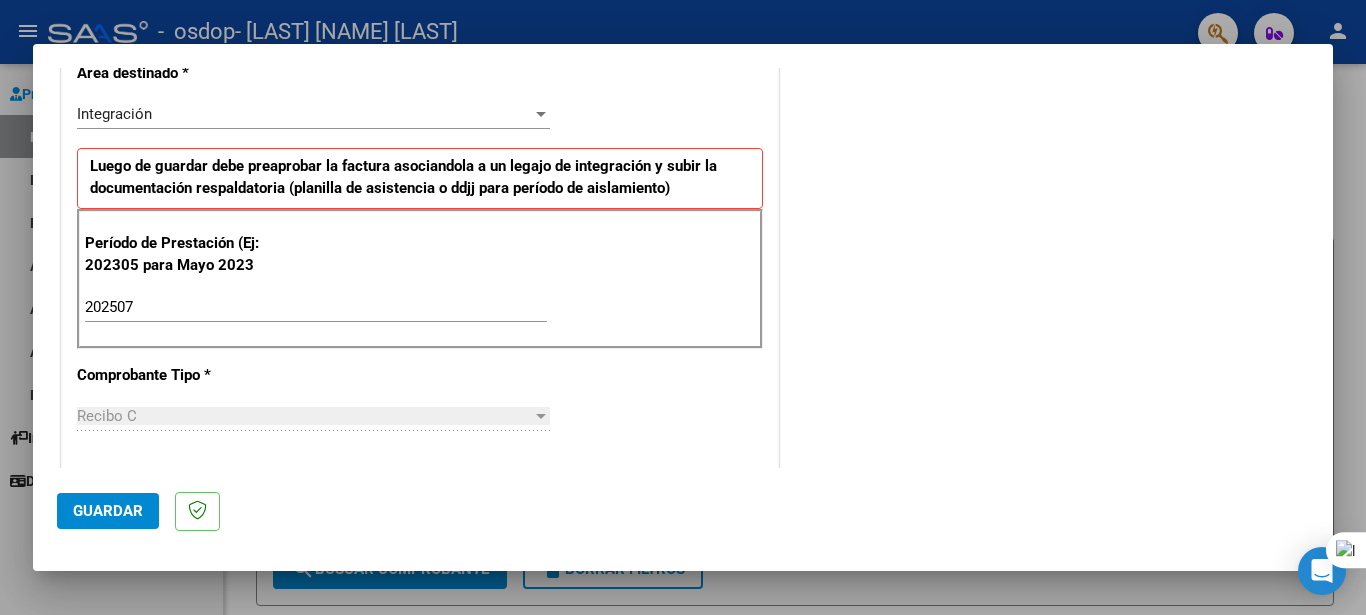 scroll, scrollTop: 531, scrollLeft: 0, axis: vertical 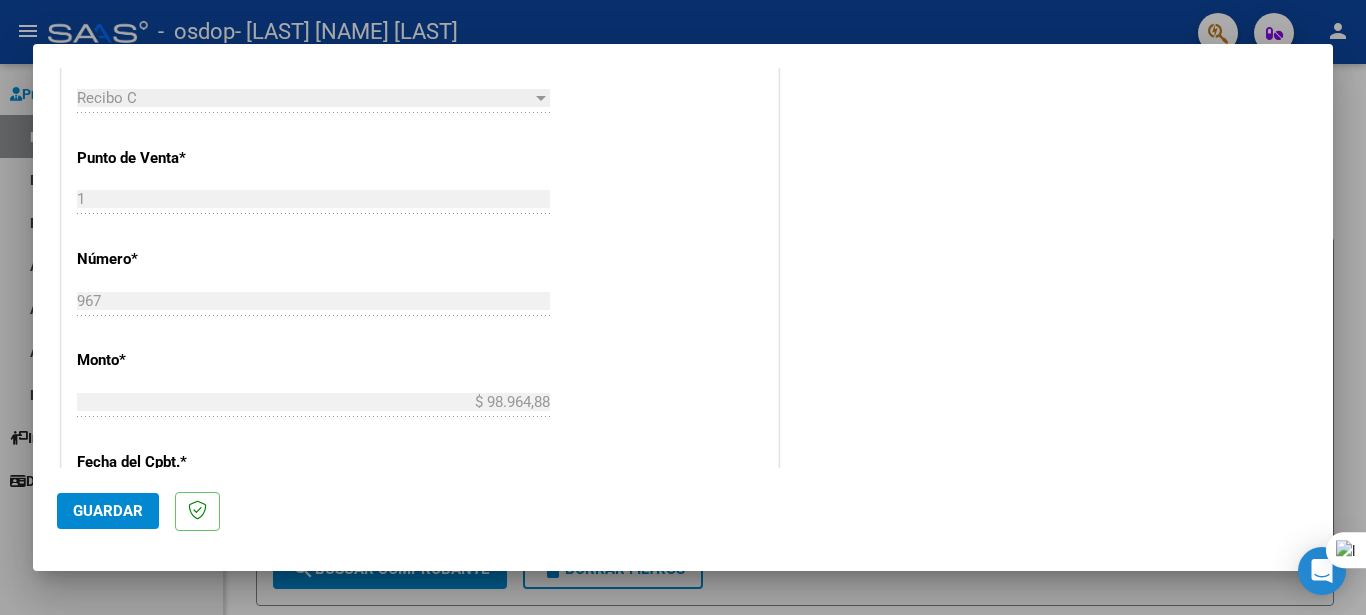 drag, startPoint x: 1334, startPoint y: 295, endPoint x: 1334, endPoint y: 315, distance: 20 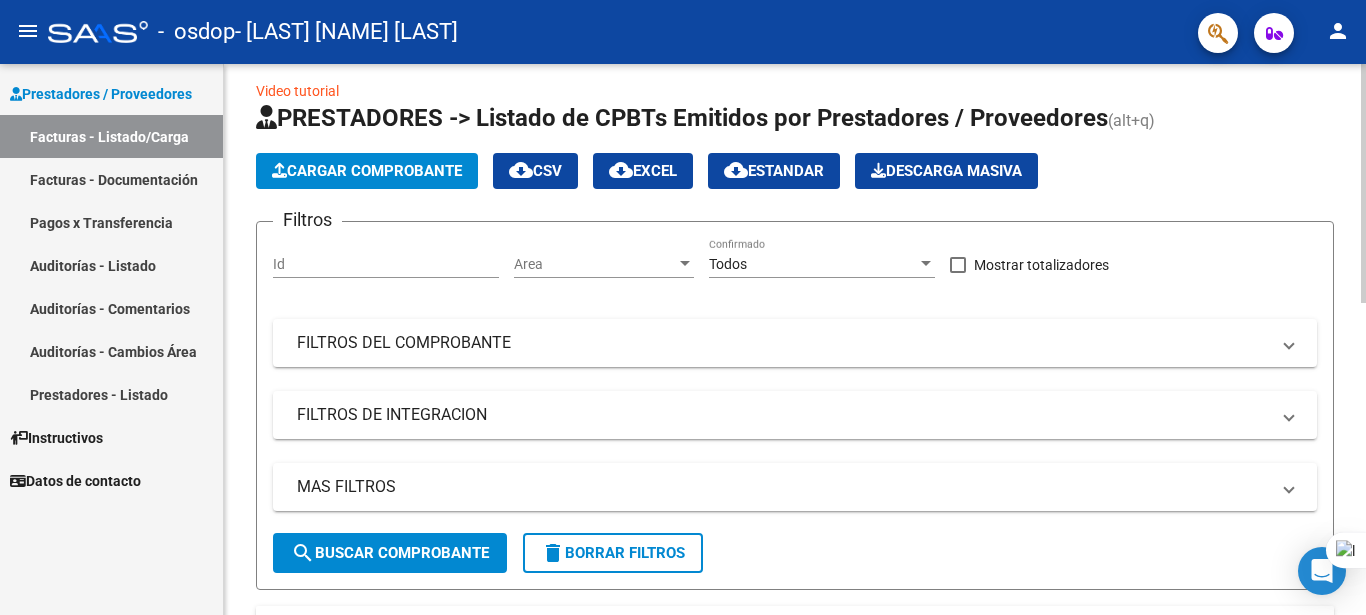 scroll, scrollTop: 0, scrollLeft: 0, axis: both 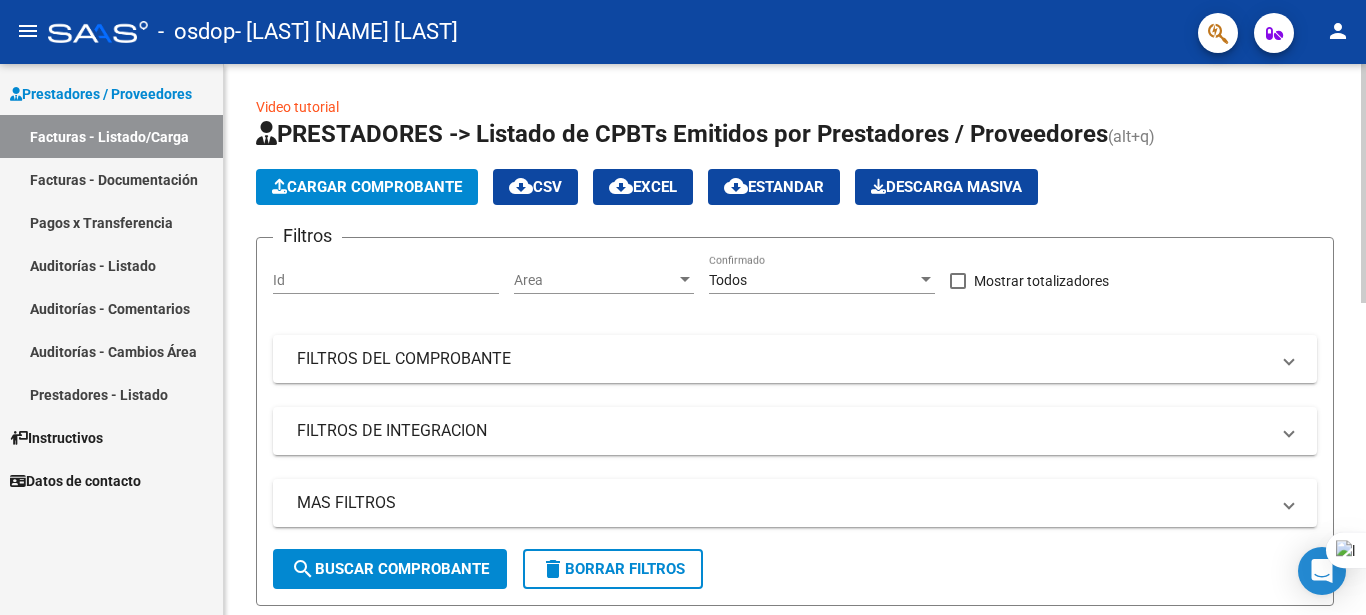 click on "menu -   osdop   - [NAME] [LAST] [LAST]    Prestadores / Proveedores Facturas - Listado/Carga Facturas - Documentación Pagos x Transferencia Auditorías - Listado Auditorías - Comentarios Auditorías - Cambios Área Prestadores - Listado    Instructivos    Datos de contacto  Video tutorial   PRESTADORES -> Listado de CPBTs Emitidos por Prestadores / Proveedores (alt+q)   Cargar Comprobante
cloud_download  CSV  cloud_download  EXCEL  cloud_download  Estandar   Descarga Masiva
Filtros Id Area Area Todos Confirmado   Mostrar totalizadores   FILTROS DEL COMPROBANTE  Comprobante Tipo Comprobante Tipo Start date – End date Fec. Comprobante Desde / Hasta Días Emisión Desde(cant. días) Días Emisión Hasta(cant. días) CUIT / Razón Social Pto. Venta Nro. Comprobante Código SSS CAE Válido CAE Válido Todos Cargado Módulo Hosp. Todos Tiene facturacion Apócrifa Hospital Refes  FILTROS DE INTEGRACION  Período De Prestación Todos Rendido x SSS (dr_envio) Tipo de Registro Todos Op" at bounding box center (683, 307) 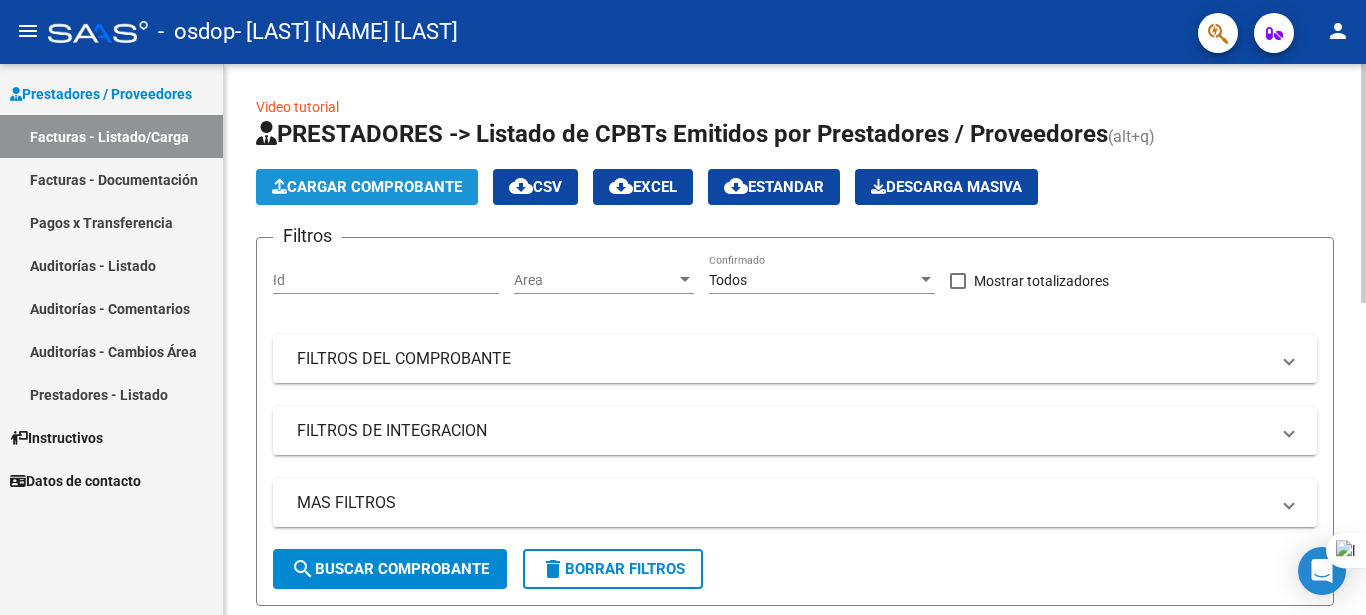 click on "Cargar Comprobante" 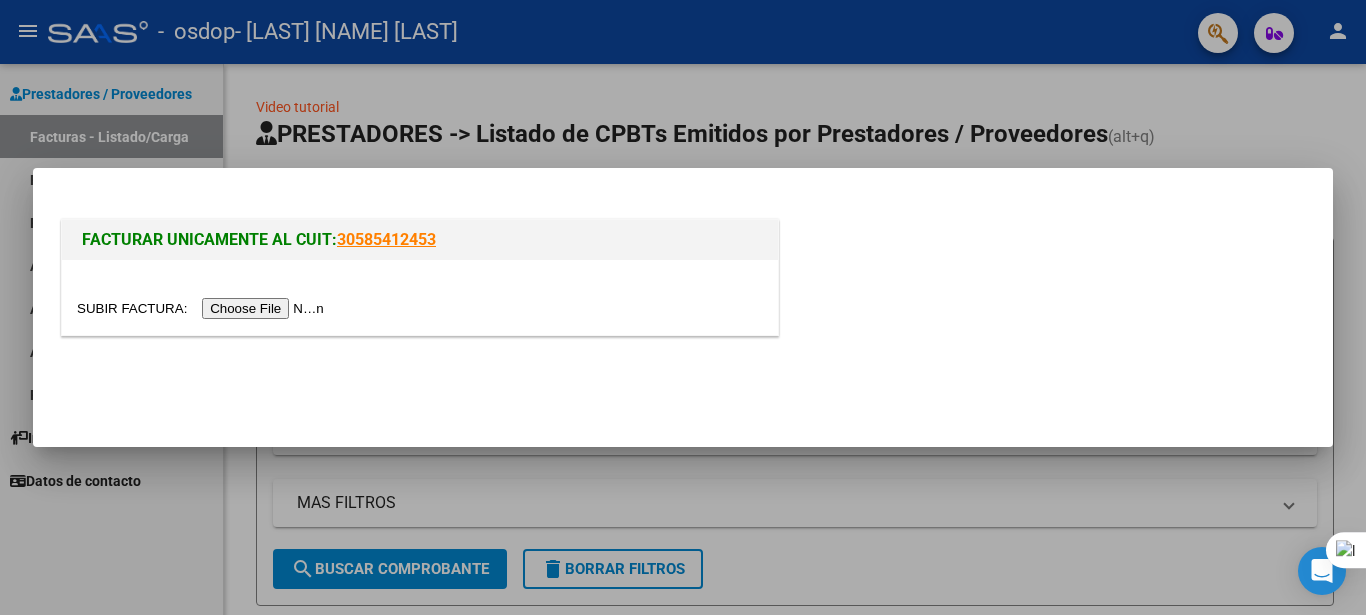click at bounding box center [203, 308] 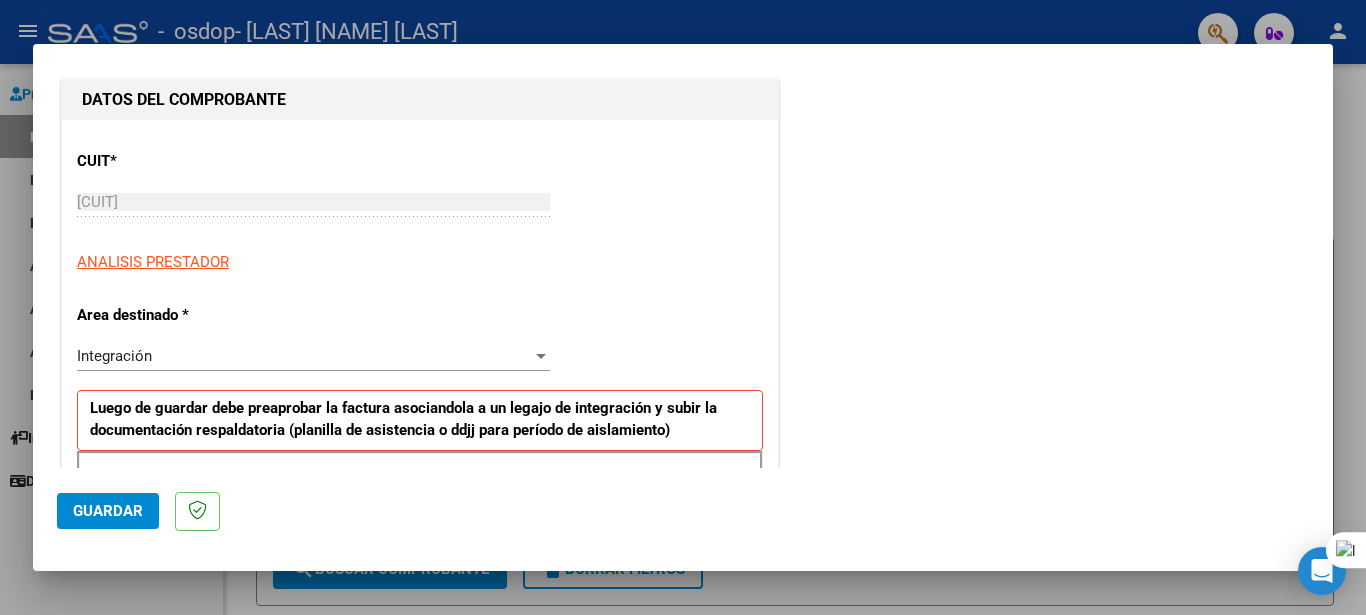 scroll, scrollTop: 228, scrollLeft: 0, axis: vertical 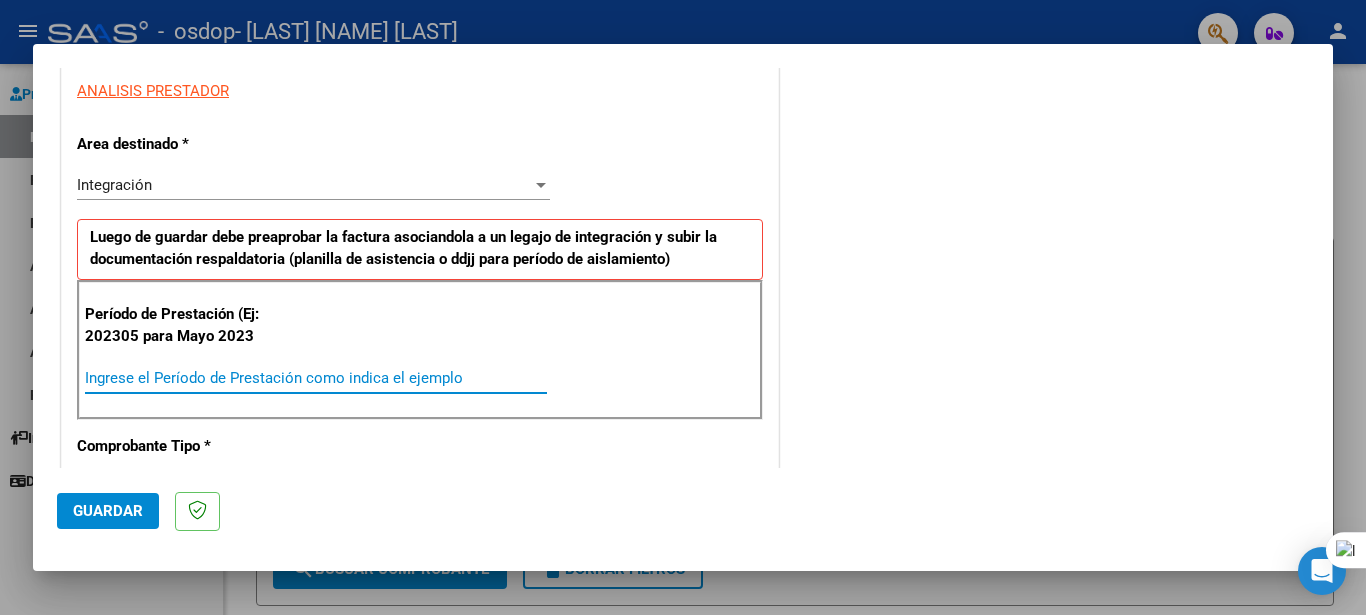 click on "Ingrese el Período de Prestación como indica el ejemplo" at bounding box center [316, 378] 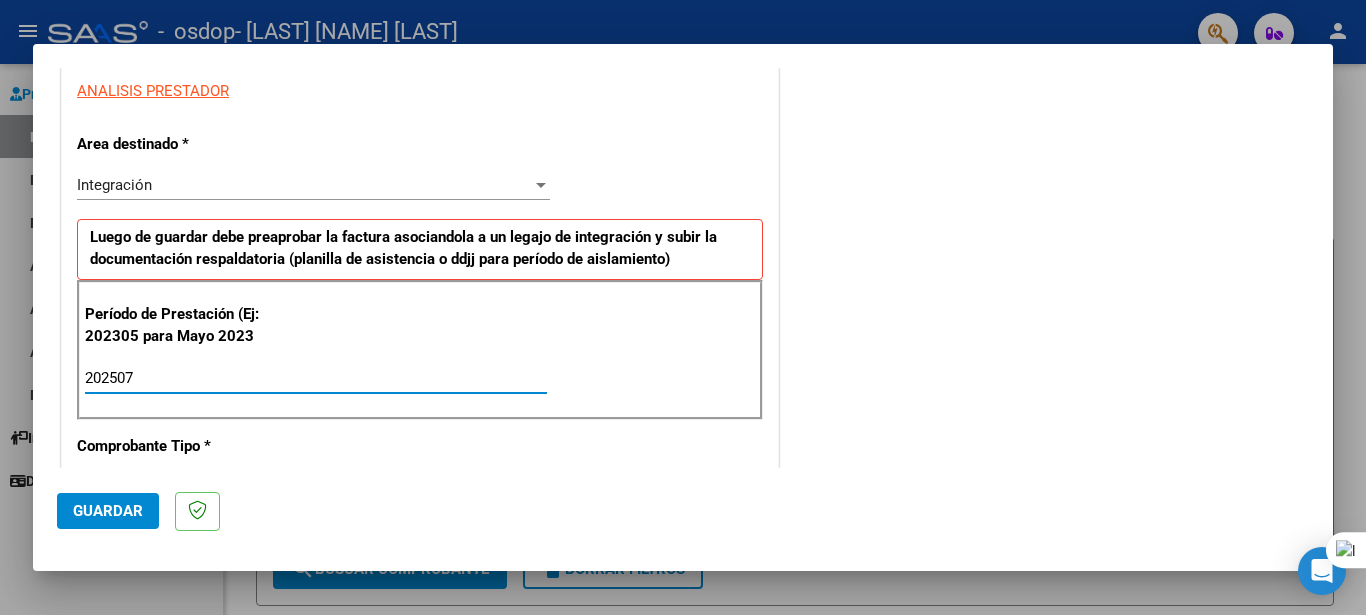 type on "202507" 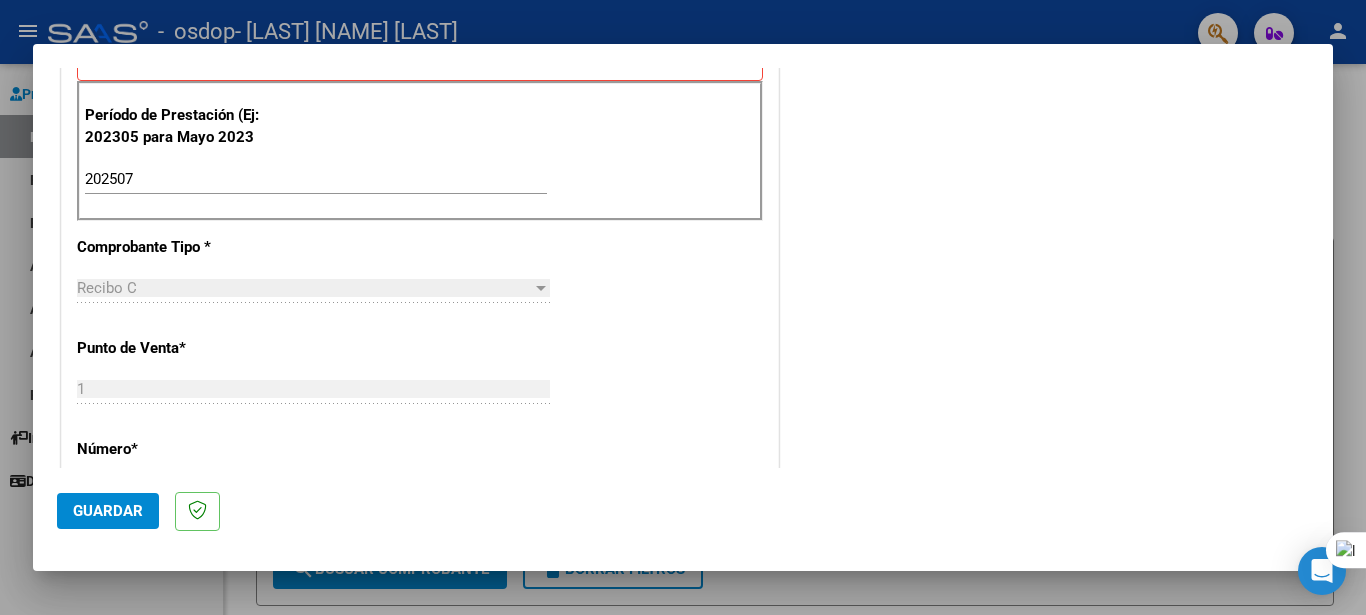 scroll, scrollTop: 607, scrollLeft: 0, axis: vertical 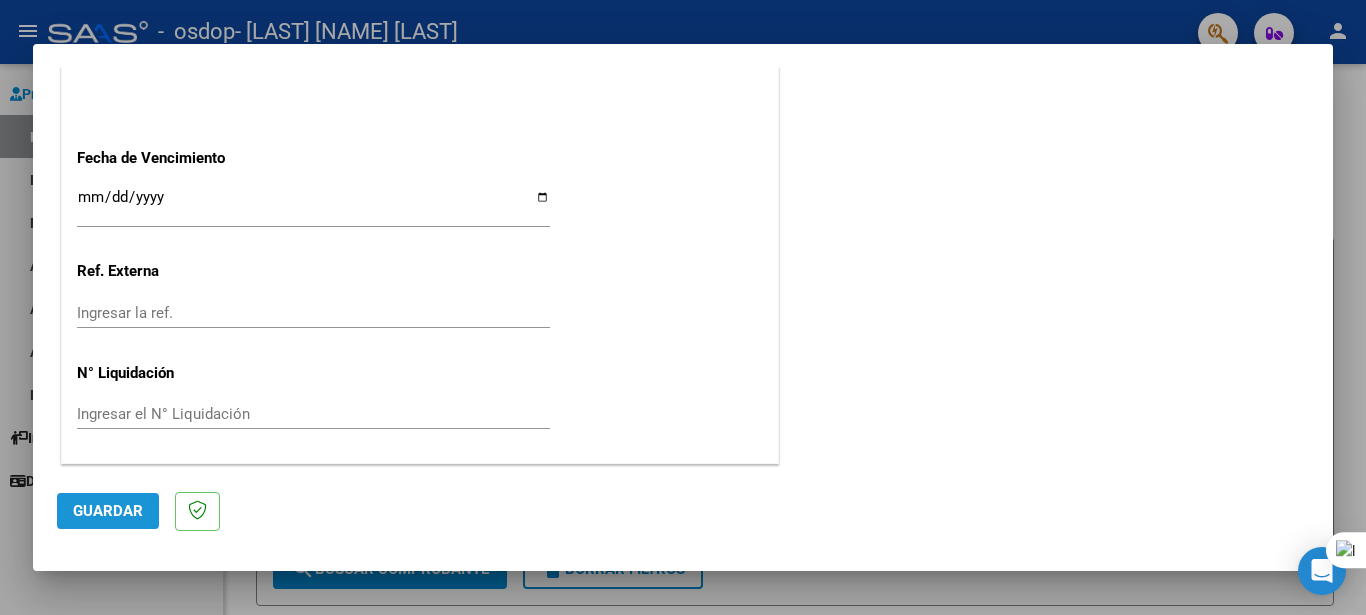 click on "Guardar" 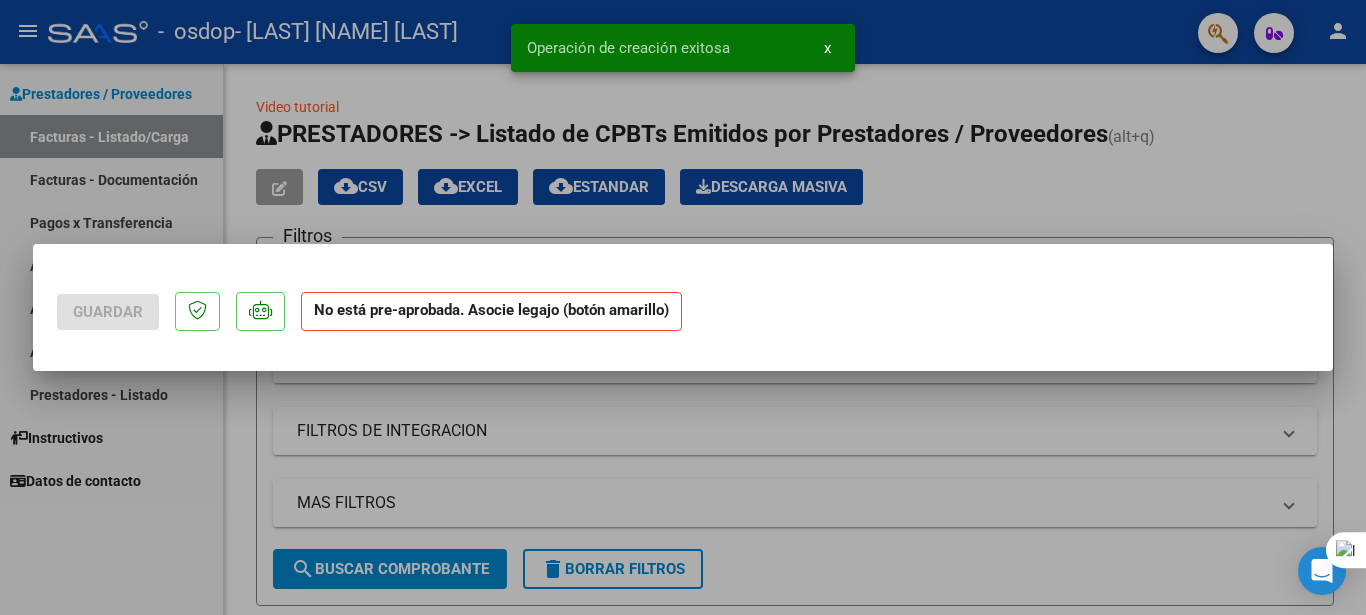 scroll, scrollTop: 0, scrollLeft: 0, axis: both 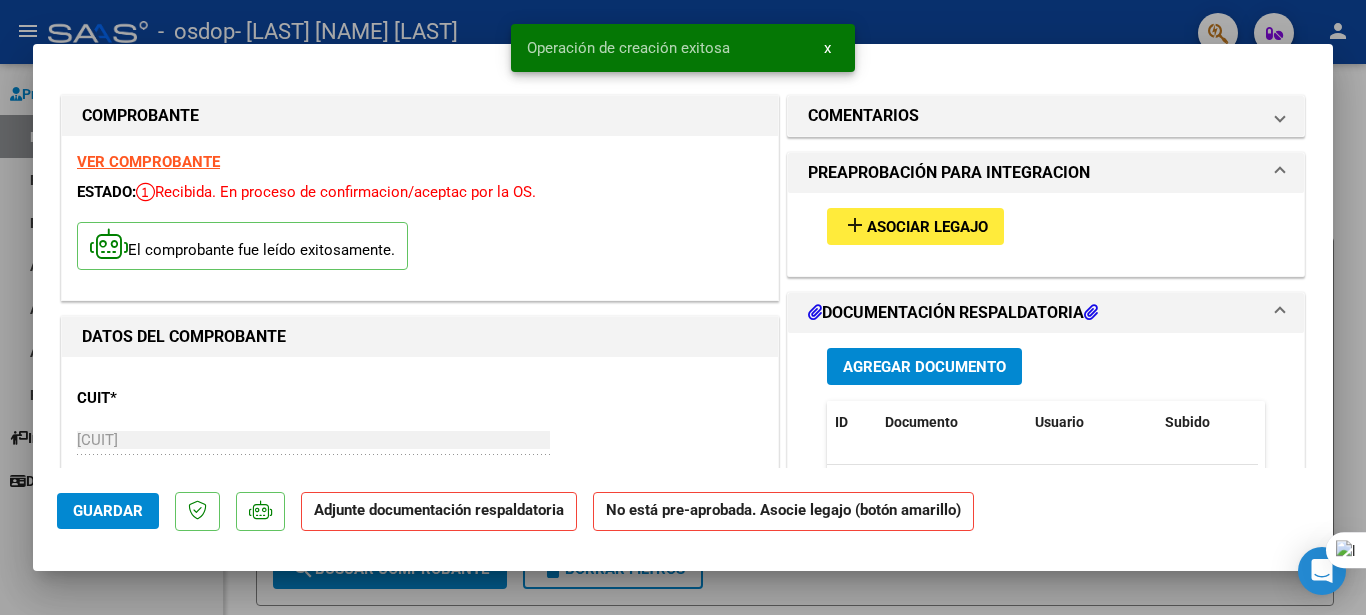 click on "Asociar Legajo" at bounding box center [927, 227] 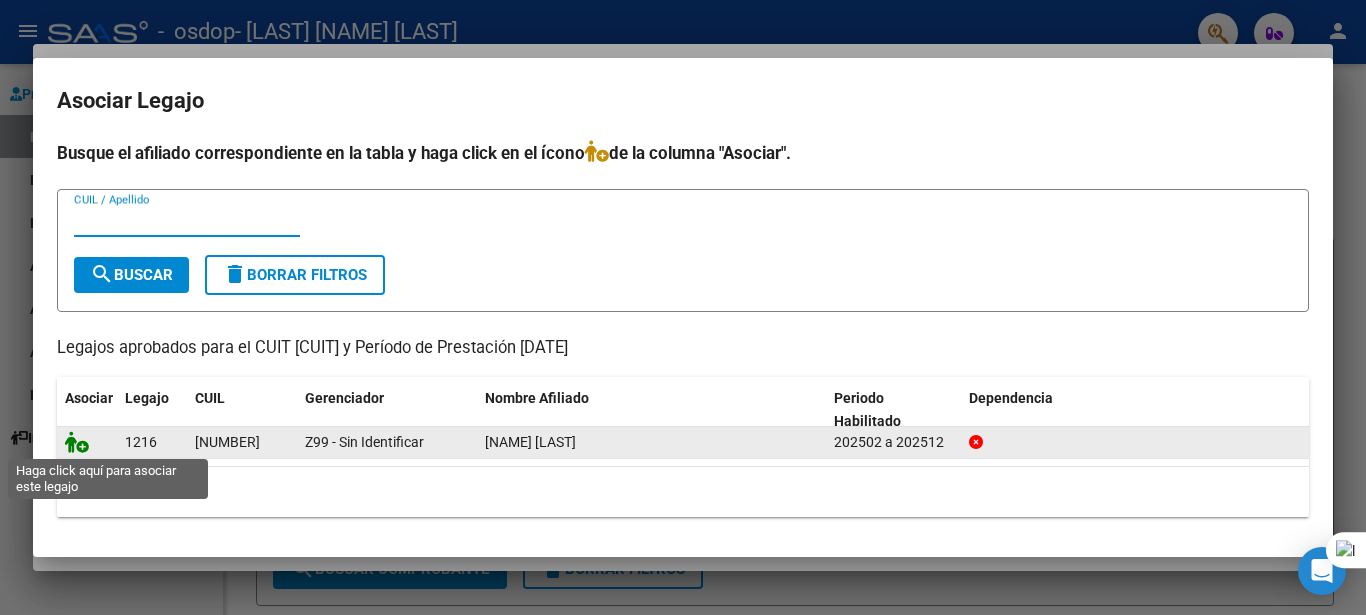 click 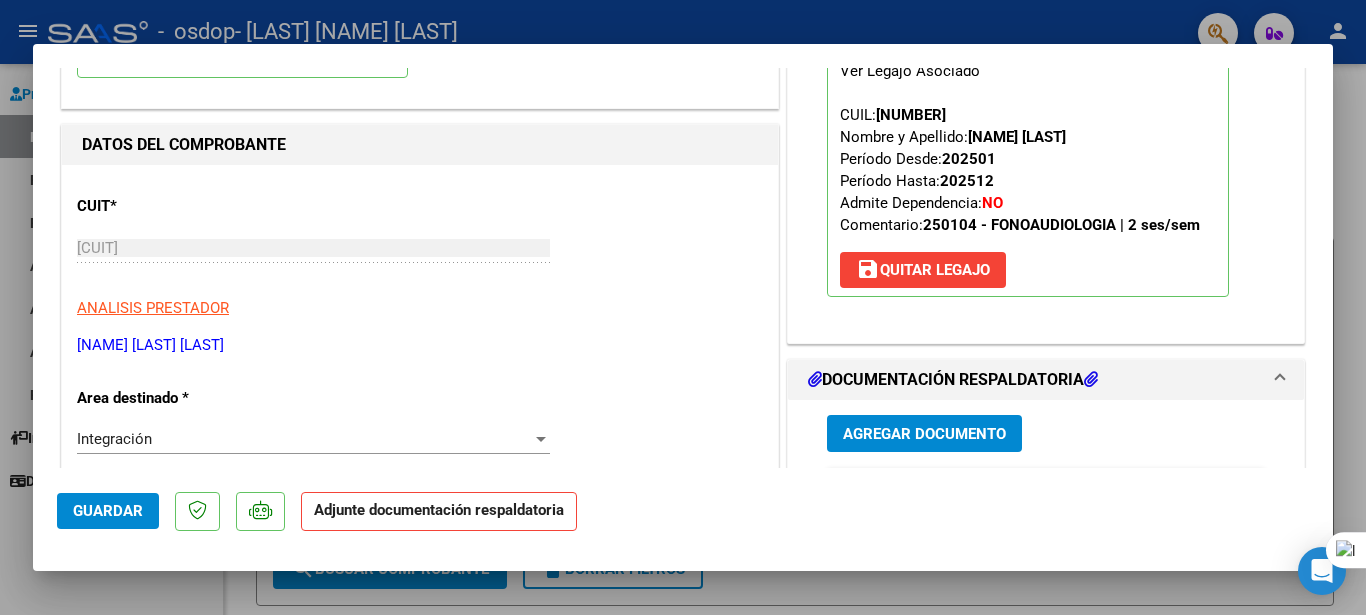scroll, scrollTop: 211, scrollLeft: 0, axis: vertical 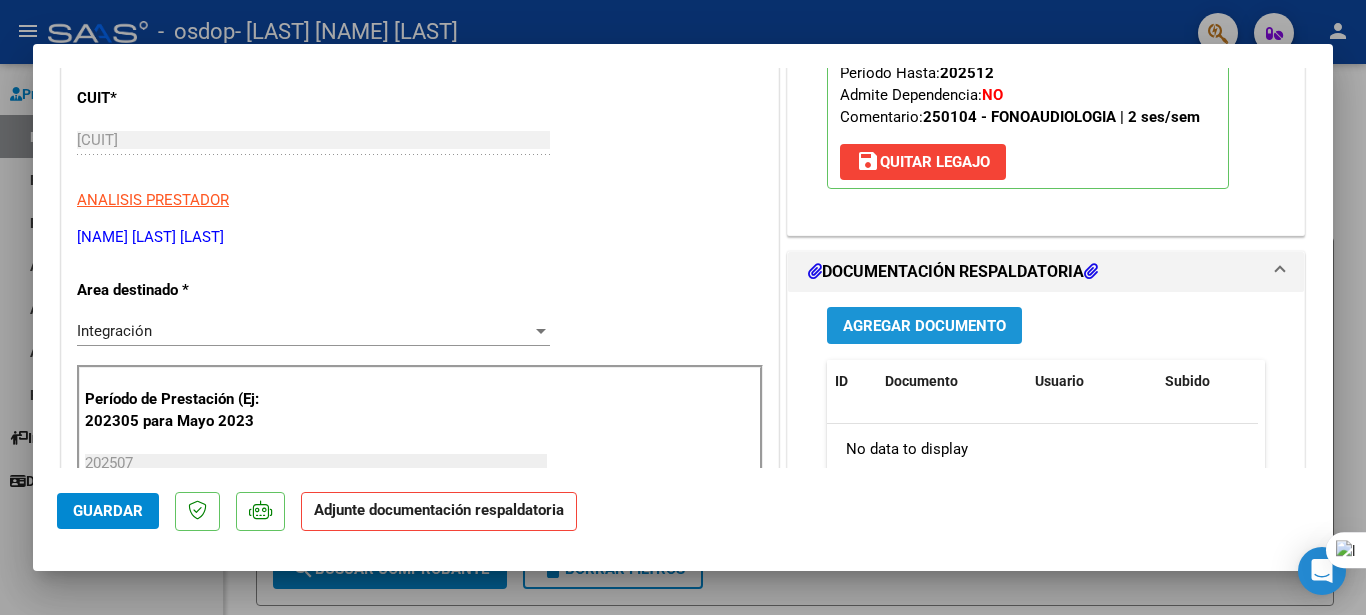 click on "Agregar Documento" at bounding box center [924, 325] 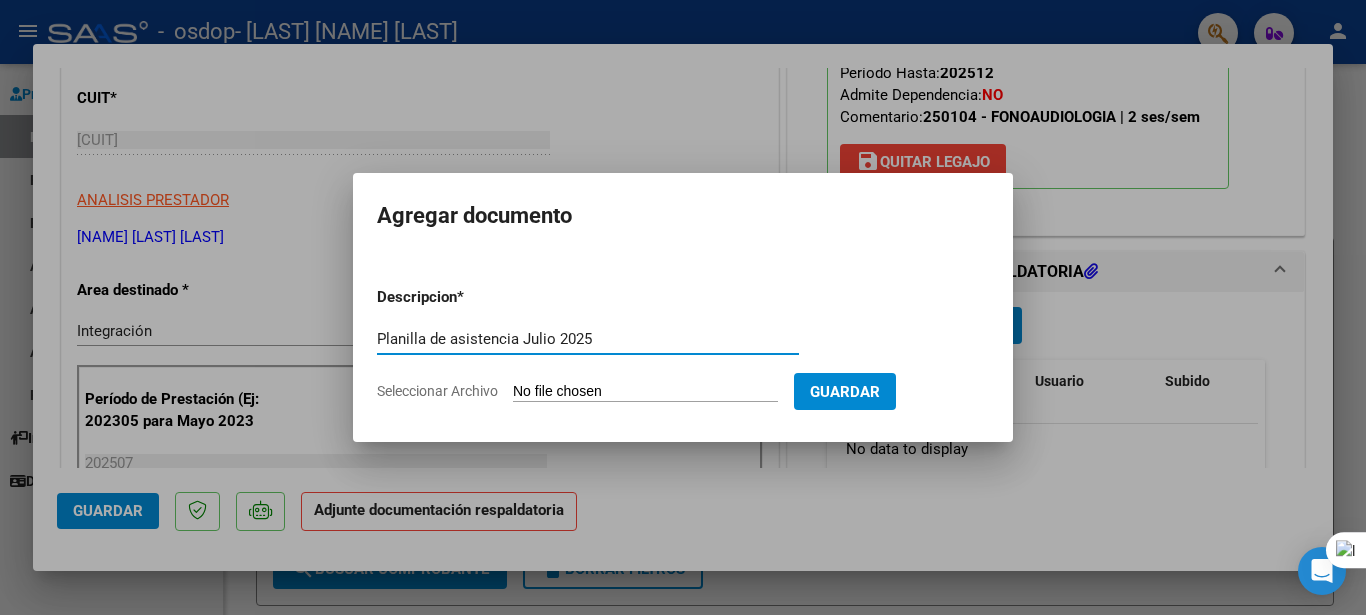 type on "Planilla de asistencia Julio 2025" 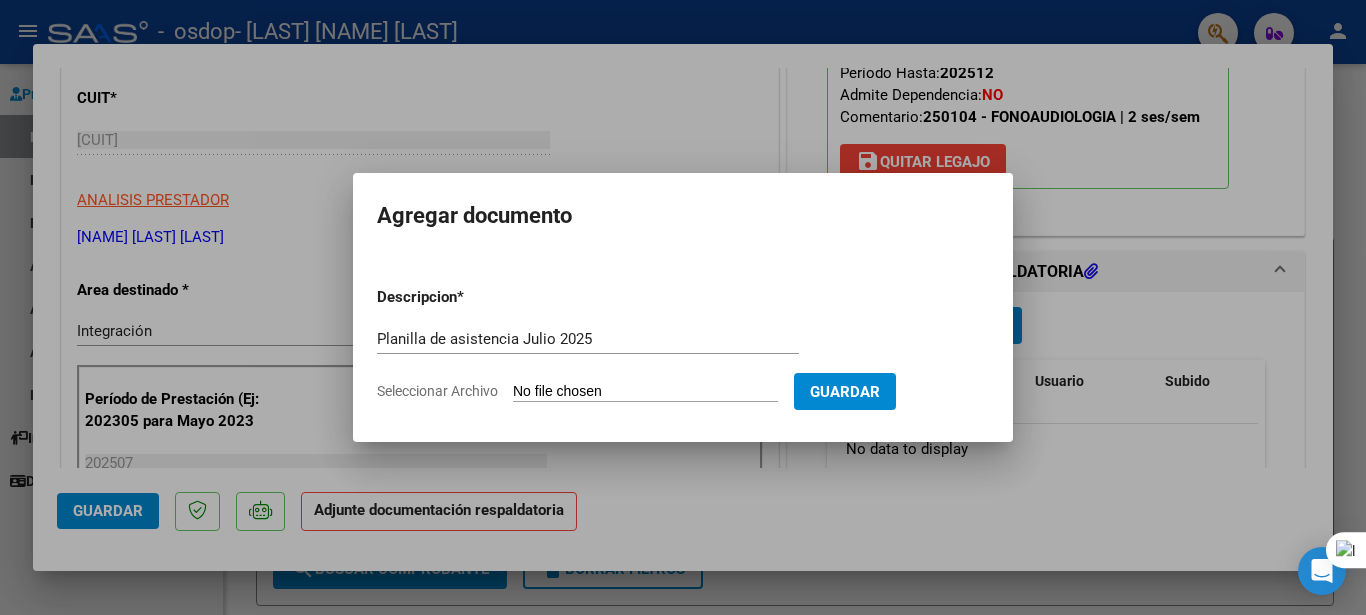 type on "C:\fakepath\[DATE] [NAME] [LAST].pdf" 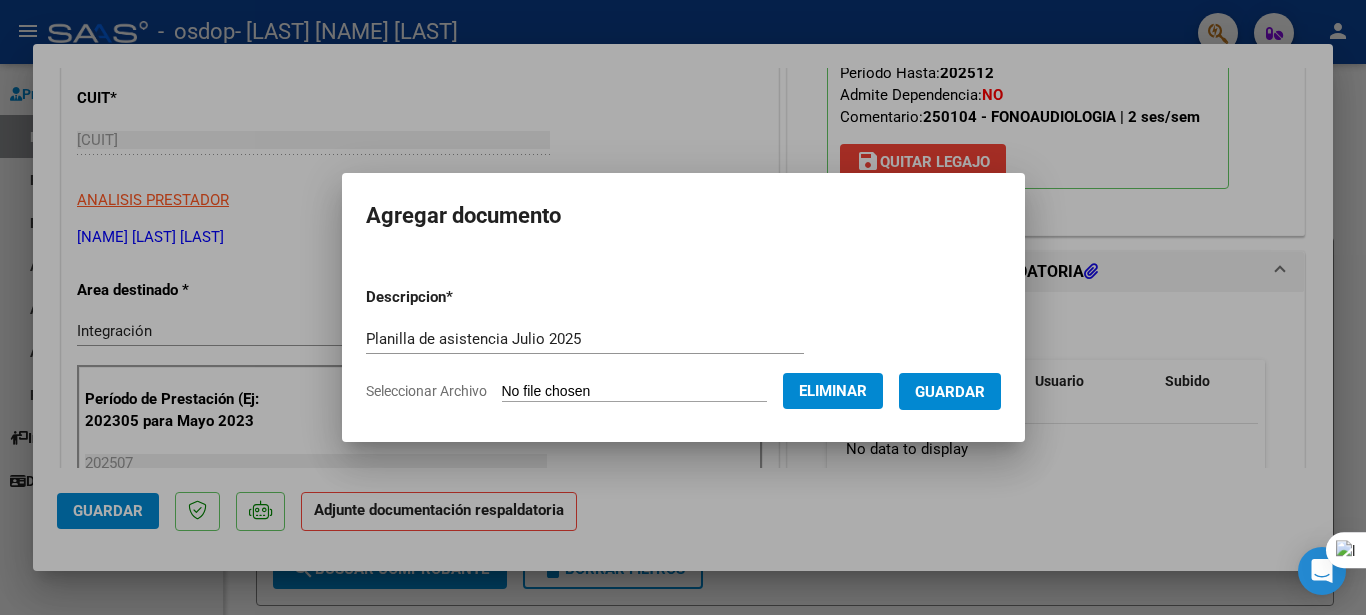 click on "Guardar" at bounding box center [950, 392] 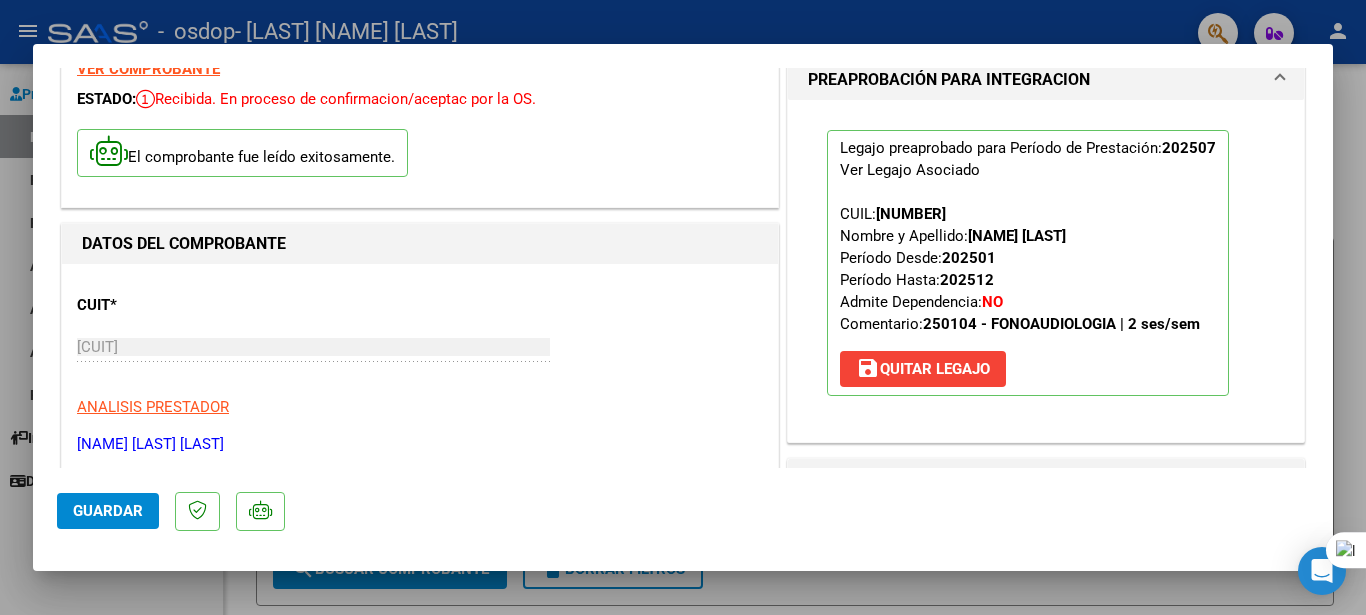 scroll, scrollTop: 138, scrollLeft: 0, axis: vertical 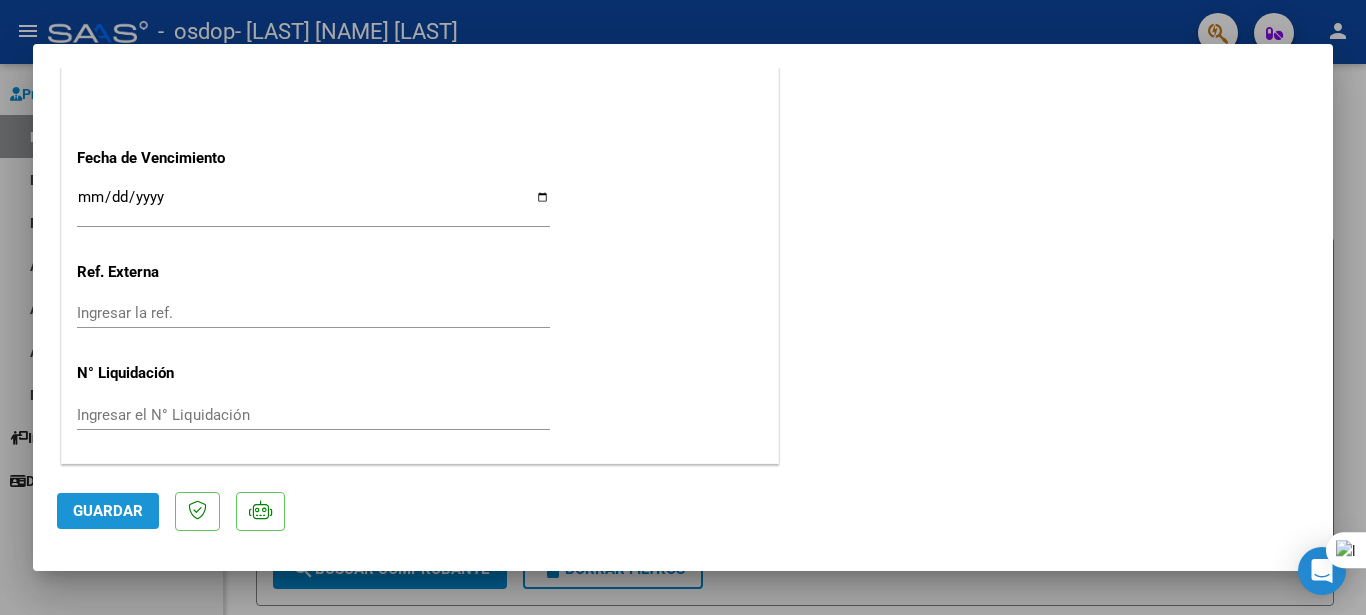 click on "Guardar" 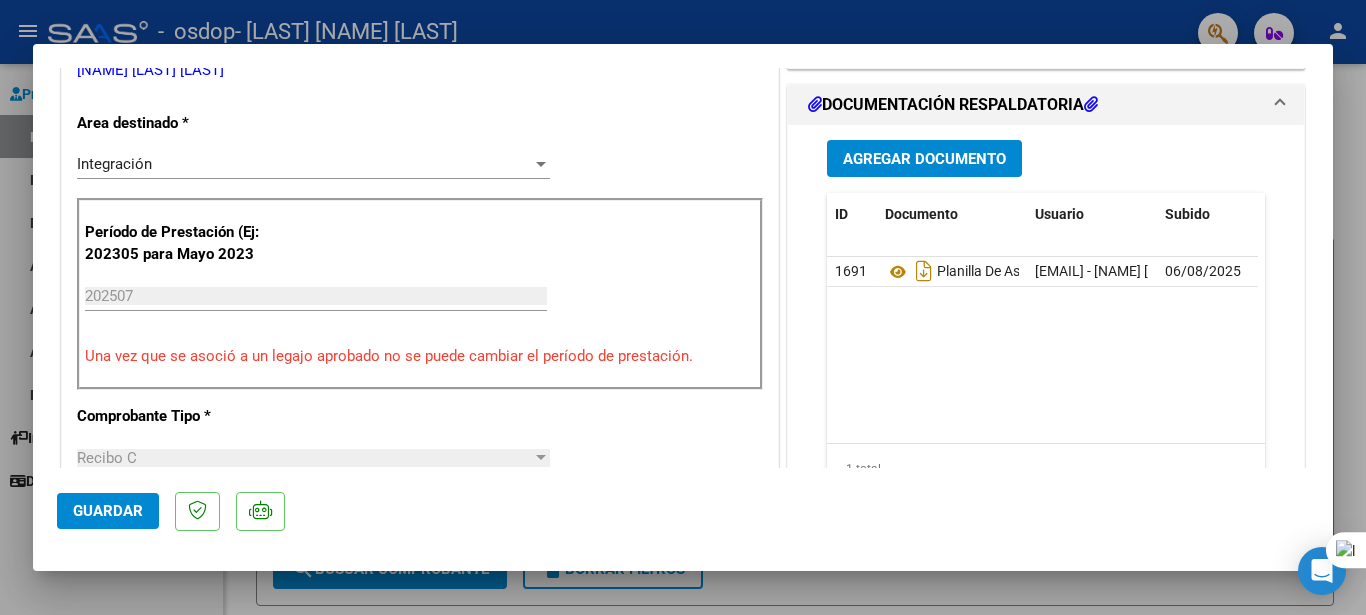 scroll, scrollTop: 418, scrollLeft: 0, axis: vertical 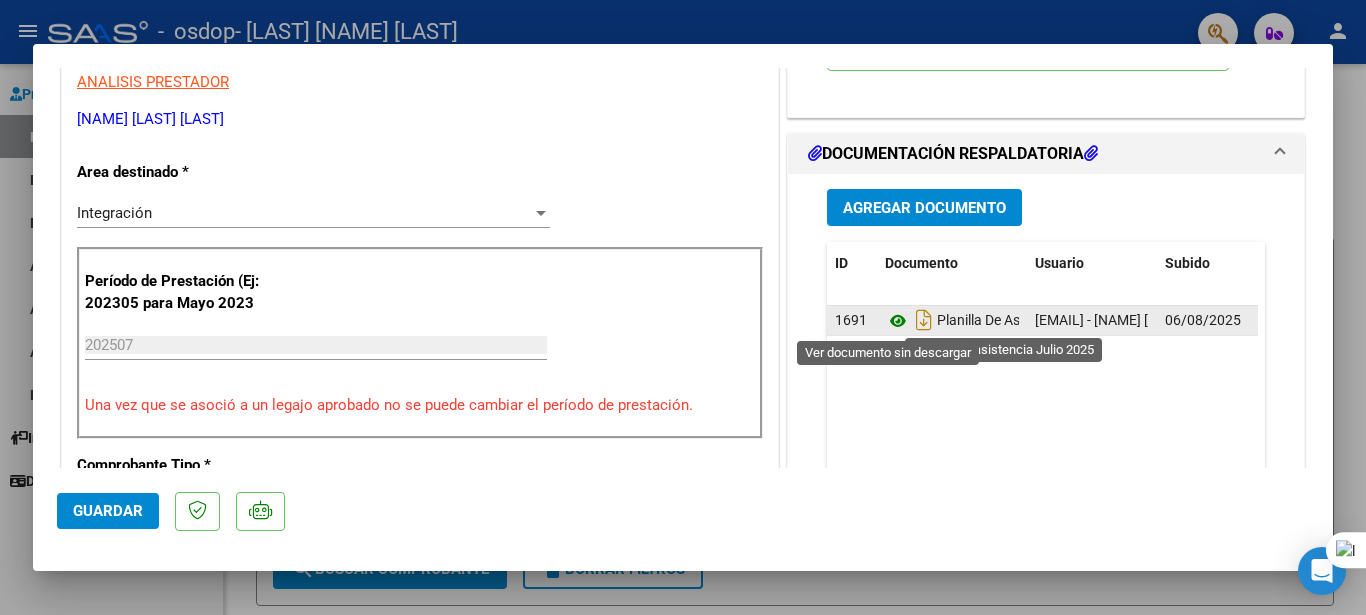 click 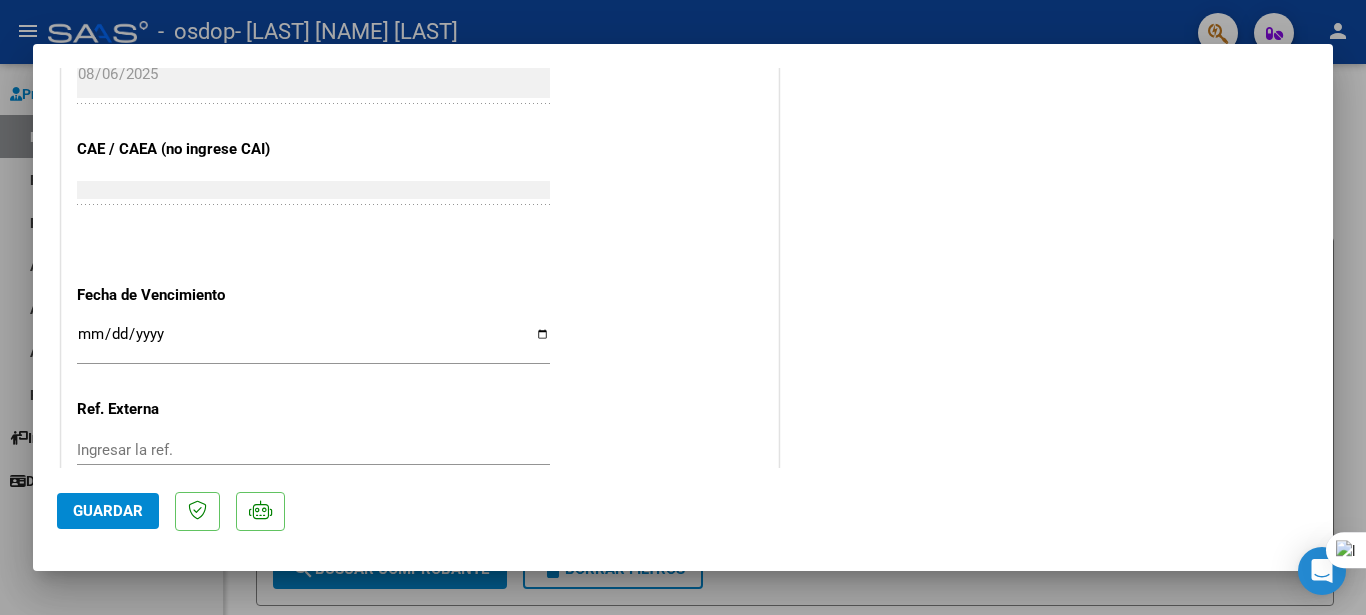 scroll, scrollTop: 1390, scrollLeft: 0, axis: vertical 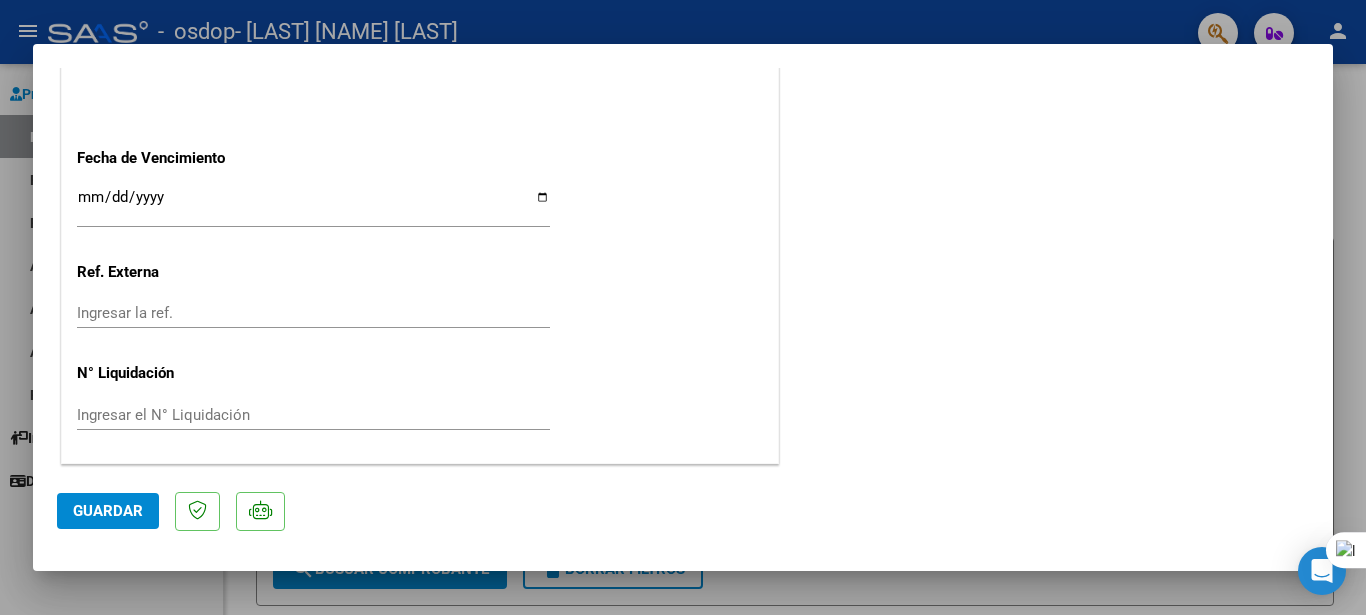 click on "Guardar" 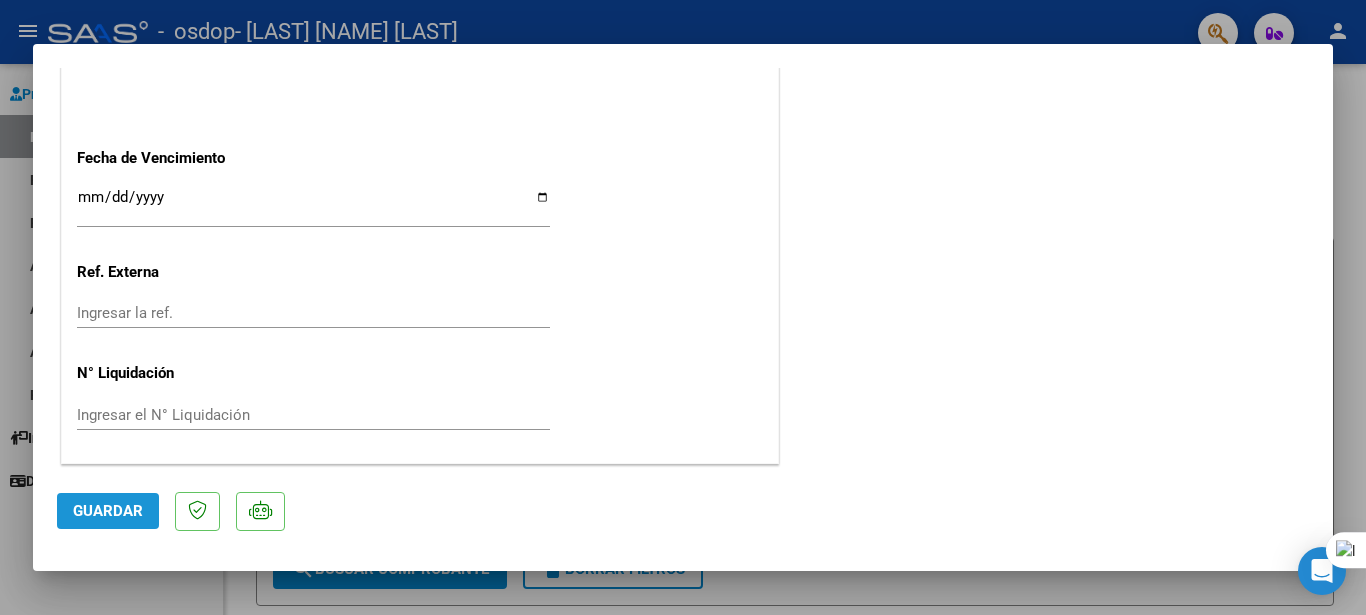 click on "Guardar" 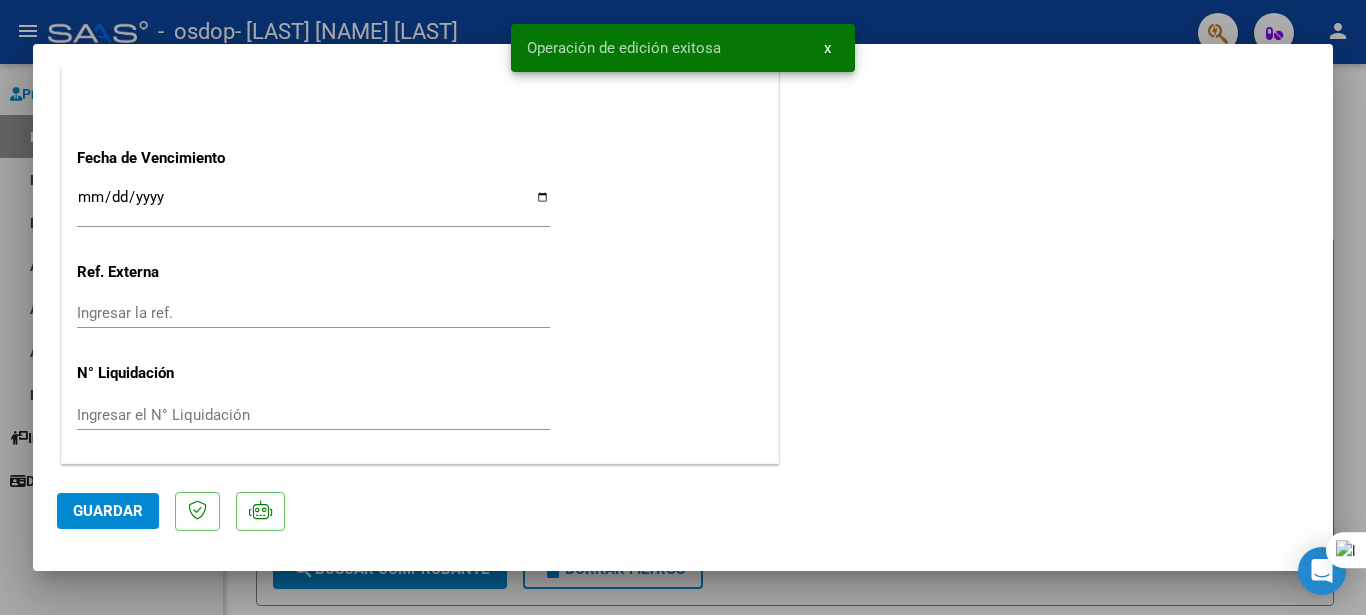 click at bounding box center (683, 307) 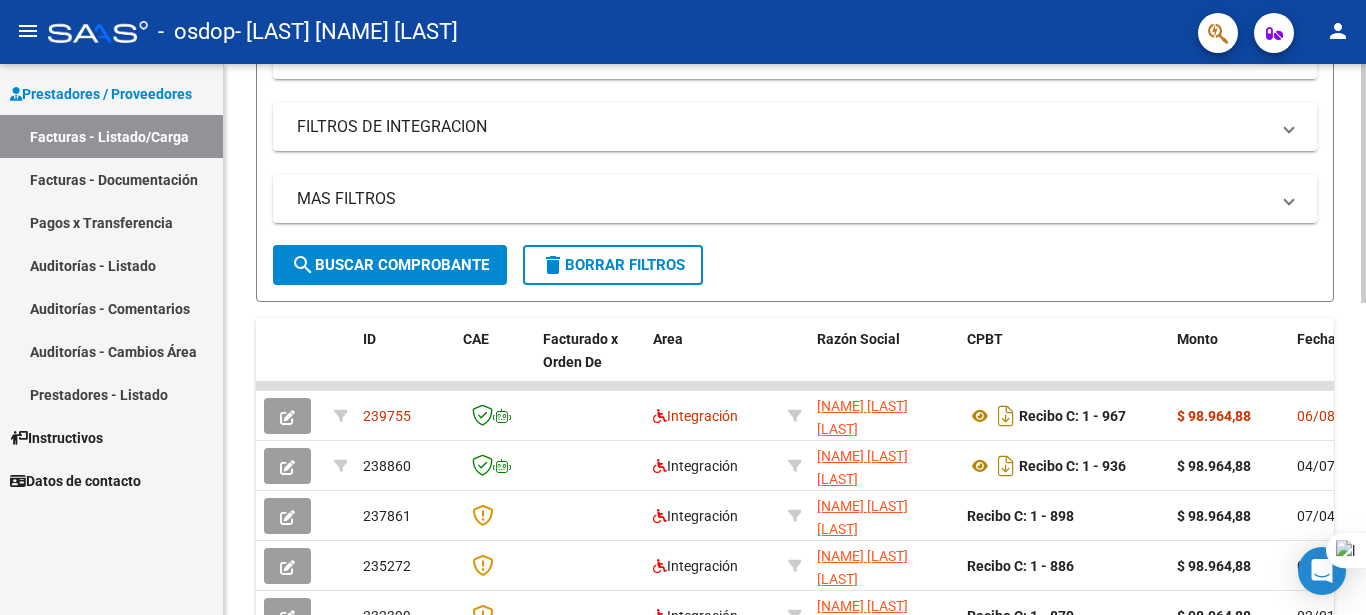 scroll, scrollTop: 322, scrollLeft: 0, axis: vertical 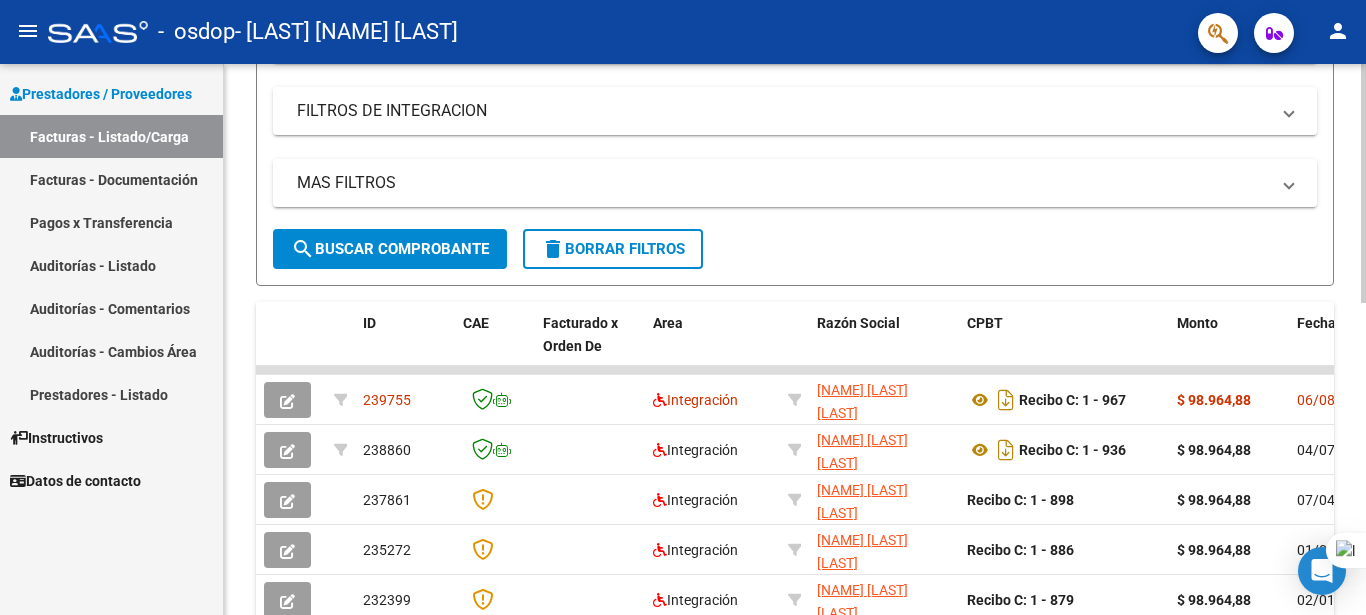 click on "menu -   osdop   - [NAME] [LAST] [LAST]    Prestadores / Proveedores Facturas - Listado/Carga Facturas - Documentación Pagos x Transferencia Auditorías - Listado Auditorías - Comentarios Auditorías - Cambios Área Prestadores - Listado    Instructivos    Datos de contacto  Video tutorial   PRESTADORES -> Listado de CPBTs Emitidos por Prestadores / Proveedores (alt+q)   Cargar Comprobante
cloud_download  CSV  cloud_download  EXCEL  cloud_download  Estandar   Descarga Masiva
Filtros Id Area Area Todos Confirmado   Mostrar totalizadores   FILTROS DEL COMPROBANTE  Comprobante Tipo Comprobante Tipo Start date – End date Fec. Comprobante Desde / Hasta Días Emisión Desde(cant. días) Días Emisión Hasta(cant. días) CUIT / Razón Social Pto. Venta Nro. Comprobante Código SSS CAE Válido CAE Válido Todos Cargado Módulo Hosp. Todos Tiene facturacion Apócrifa Hospital Refes  FILTROS DE INTEGRACION  Período De Prestación Todos Rendido x SSS (dr_envio) Tipo de Registro Todos Op" at bounding box center (683, 307) 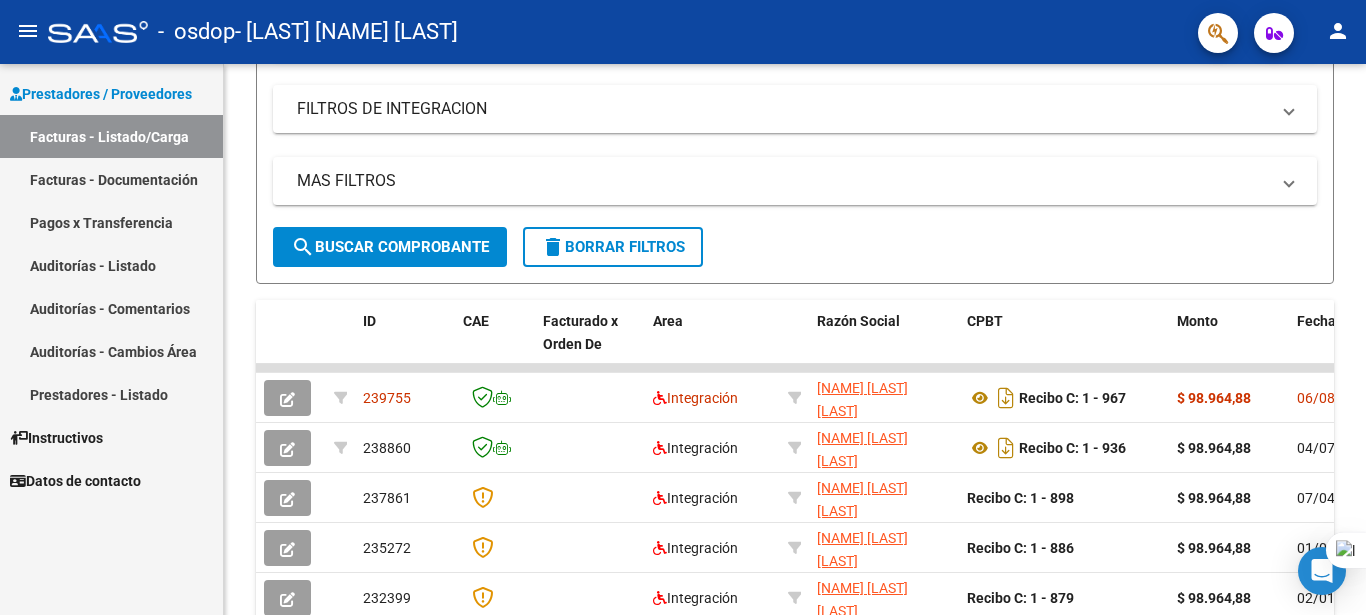 drag, startPoint x: 1365, startPoint y: 228, endPoint x: 1365, endPoint y: 304, distance: 76 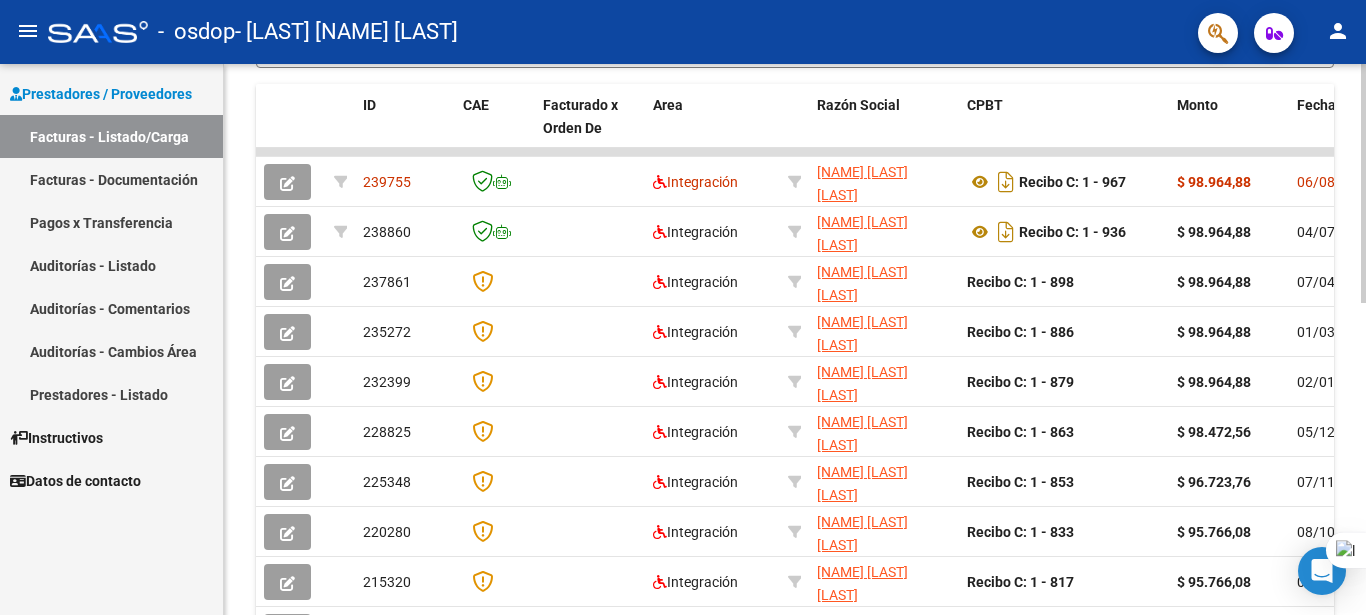 scroll, scrollTop: 541, scrollLeft: 0, axis: vertical 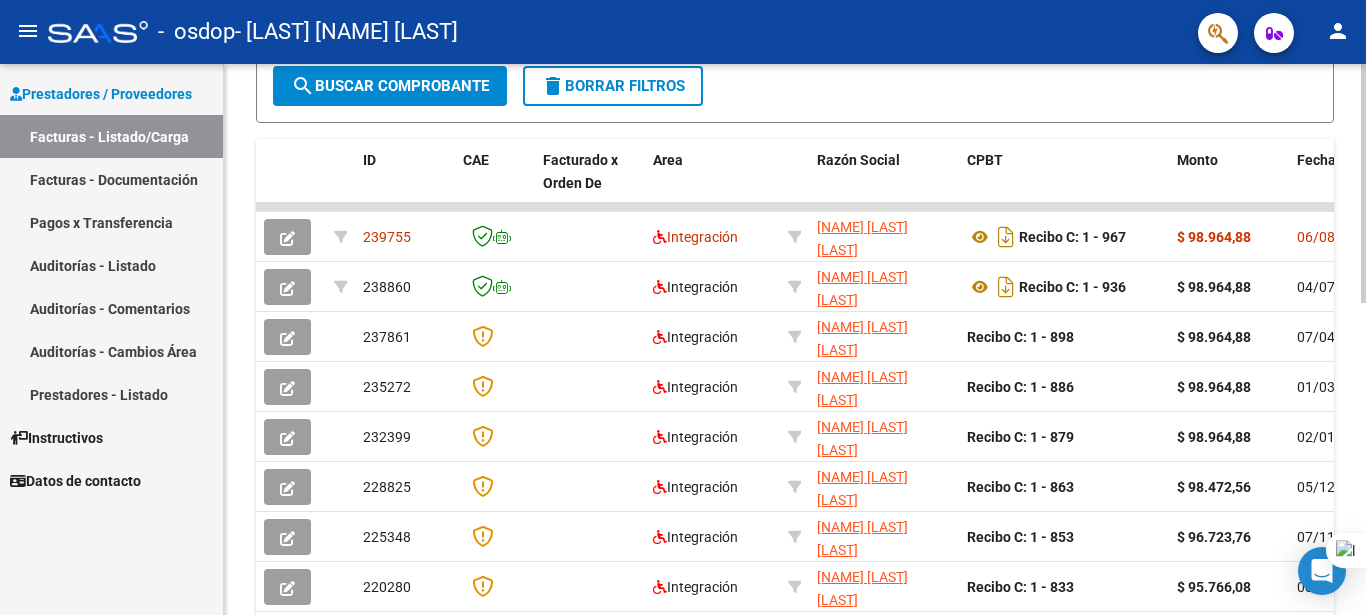 click on "menu -   osdop   - [NAME] [LAST] [LAST]    Prestadores / Proveedores Facturas - Listado/Carga Facturas - Documentación Pagos x Transferencia Auditorías - Listado Auditorías - Comentarios Auditorías - Cambios Área Prestadores - Listado    Instructivos    Datos de contacto  Video tutorial   PRESTADORES -> Listado de CPBTs Emitidos por Prestadores / Proveedores (alt+q)   Cargar Comprobante
cloud_download  CSV  cloud_download  EXCEL  cloud_download  Estandar   Descarga Masiva
Filtros Id Area Area Todos Confirmado   Mostrar totalizadores   FILTROS DEL COMPROBANTE  Comprobante Tipo Comprobante Tipo Start date – End date Fec. Comprobante Desde / Hasta Días Emisión Desde(cant. días) Días Emisión Hasta(cant. días) CUIT / Razón Social Pto. Venta Nro. Comprobante Código SSS CAE Válido CAE Válido Todos Cargado Módulo Hosp. Todos Tiene facturacion Apócrifa Hospital Refes  FILTROS DE INTEGRACION  Período De Prestación Todos Rendido x SSS (dr_envio) Tipo de Registro Todos Op" at bounding box center [683, 307] 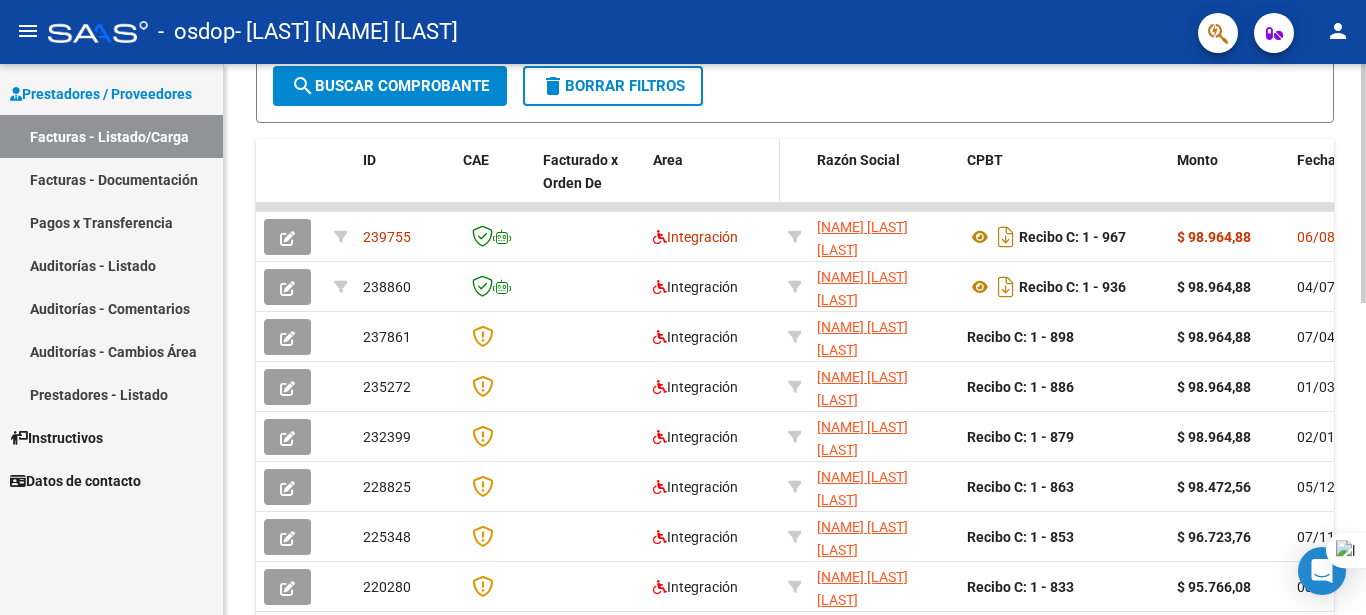 scroll, scrollTop: 478, scrollLeft: 0, axis: vertical 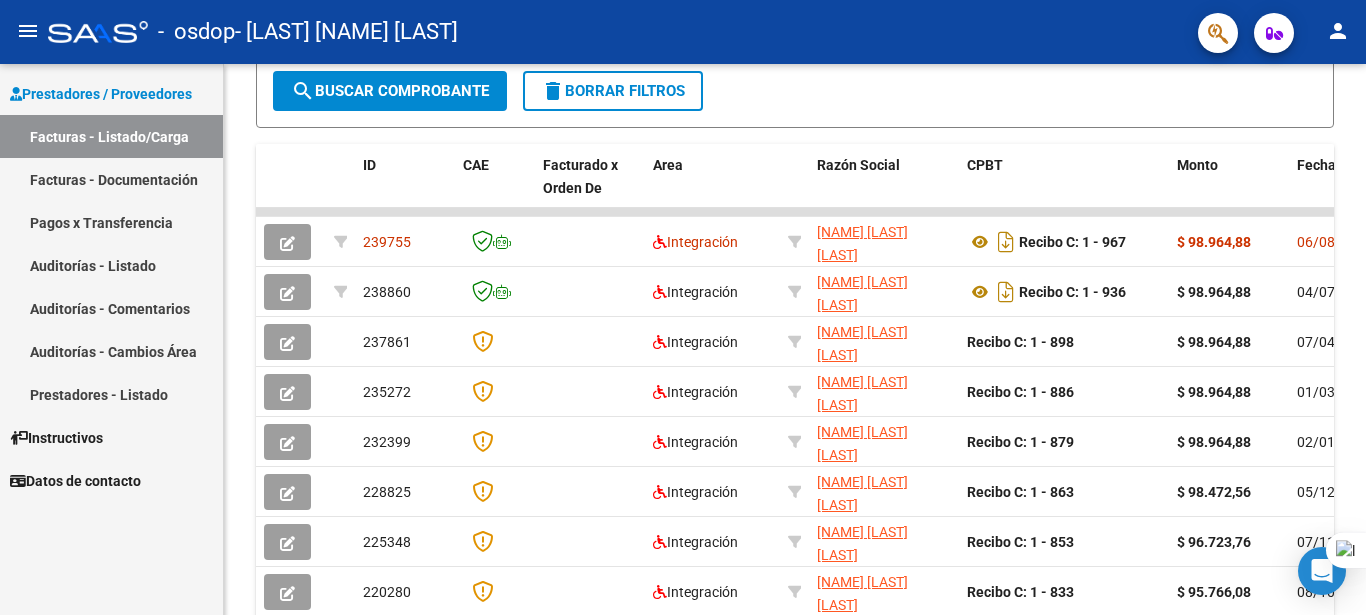 drag, startPoint x: 874, startPoint y: 207, endPoint x: 1365, endPoint y: 275, distance: 495.6864 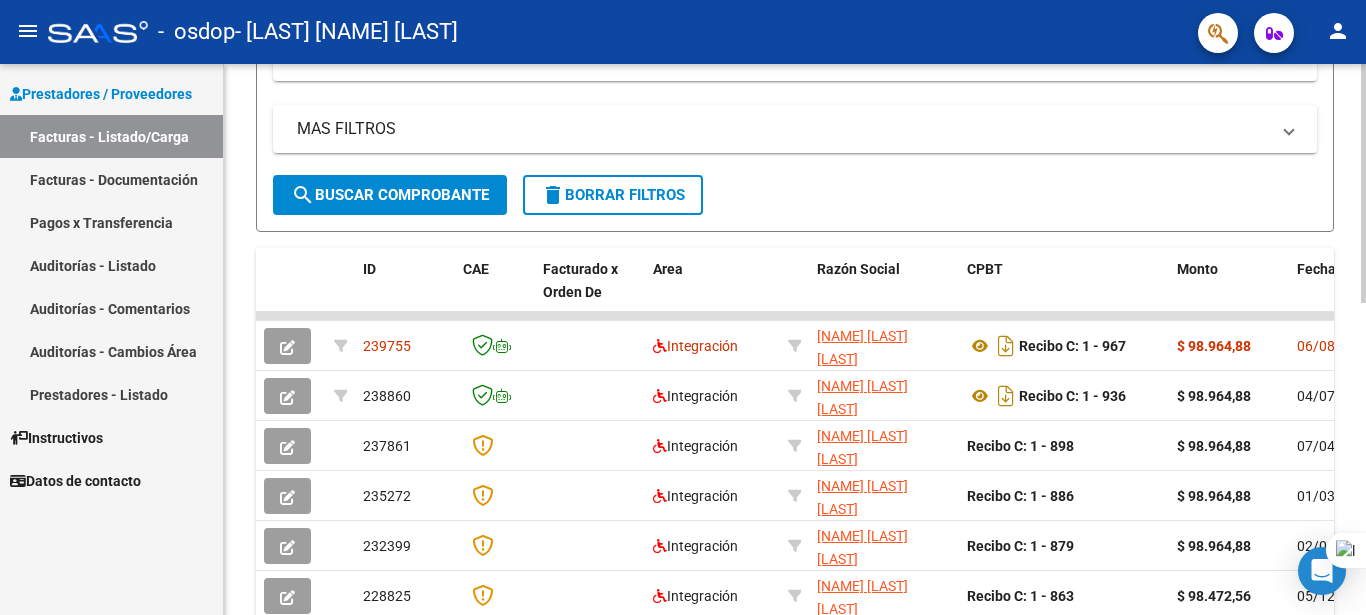 click 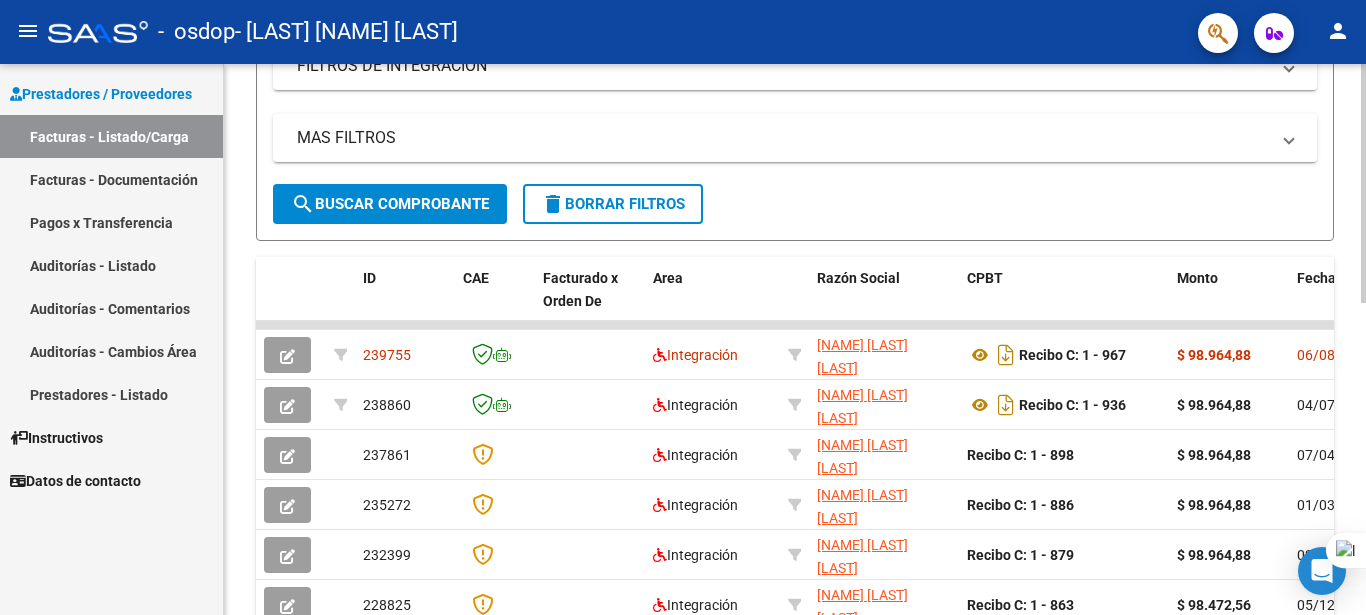 click on "menu -   osdop   - [NAME] [LAST] [LAST]    Prestadores / Proveedores Facturas - Listado/Carga Facturas - Documentación Pagos x Transferencia Auditorías - Listado Auditorías - Comentarios Auditorías - Cambios Área Prestadores - Listado    Instructivos    Datos de contacto  Video tutorial   PRESTADORES -> Listado de CPBTs Emitidos por Prestadores / Proveedores (alt+q)   Cargar Comprobante
cloud_download  CSV  cloud_download  EXCEL  cloud_download  Estandar   Descarga Masiva
Filtros Id Area Area Todos Confirmado   Mostrar totalizadores   FILTROS DEL COMPROBANTE  Comprobante Tipo Comprobante Tipo Start date – End date Fec. Comprobante Desde / Hasta Días Emisión Desde(cant. días) Días Emisión Hasta(cant. días) CUIT / Razón Social Pto. Venta Nro. Comprobante Código SSS CAE Válido CAE Válido Todos Cargado Módulo Hosp. Todos Tiene facturacion Apócrifa Hospital Refes  FILTROS DE INTEGRACION  Período De Prestación Todos Rendido x SSS (dr_envio) Tipo de Registro Todos Op" at bounding box center (683, 307) 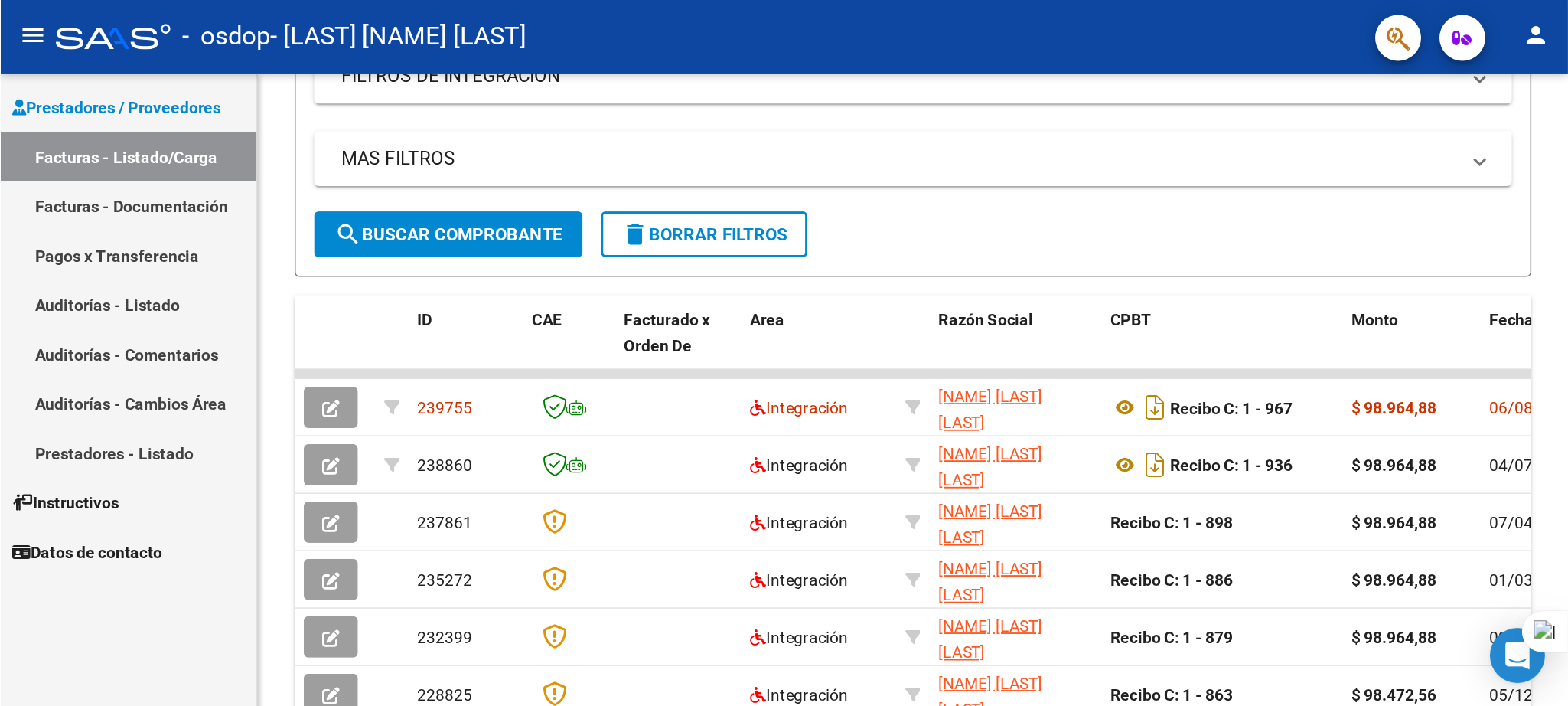 scroll, scrollTop: 140, scrollLeft: 0, axis: vertical 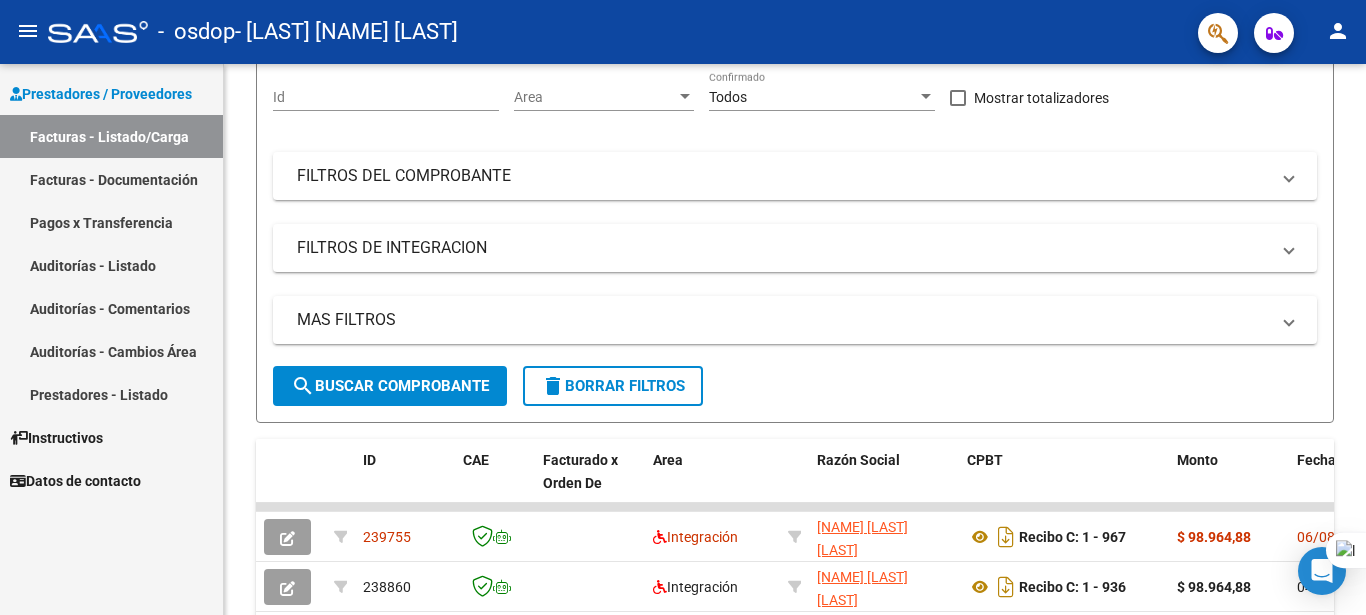 click at bounding box center [1365, 307] 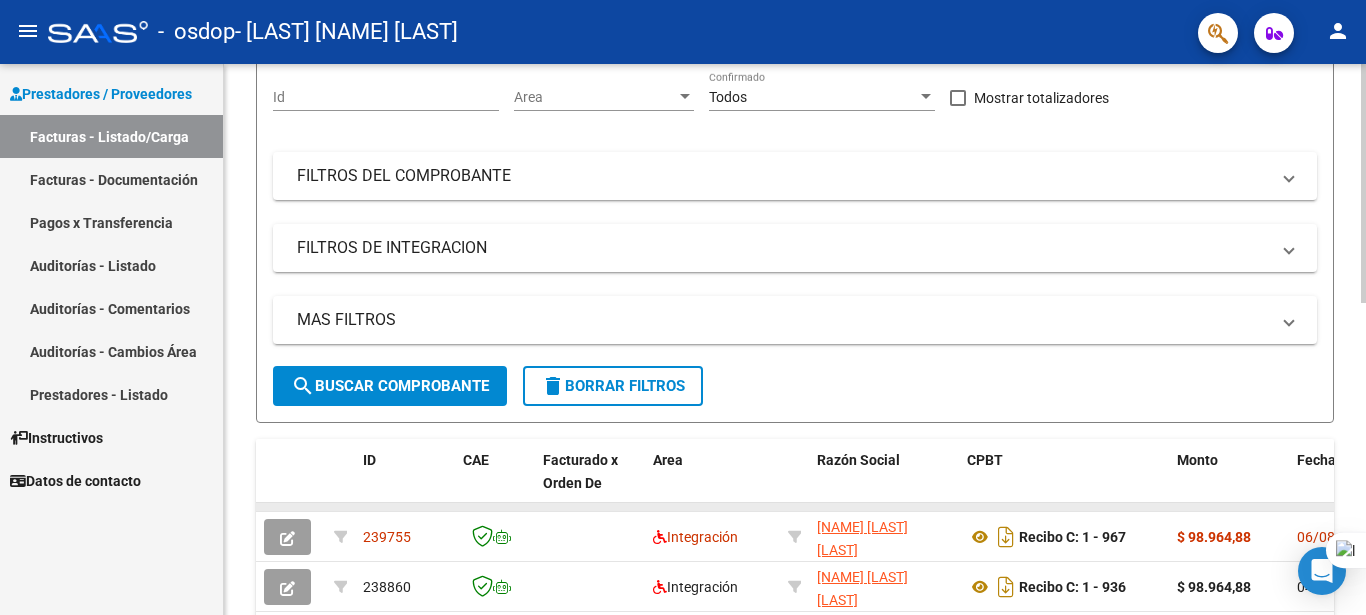 click 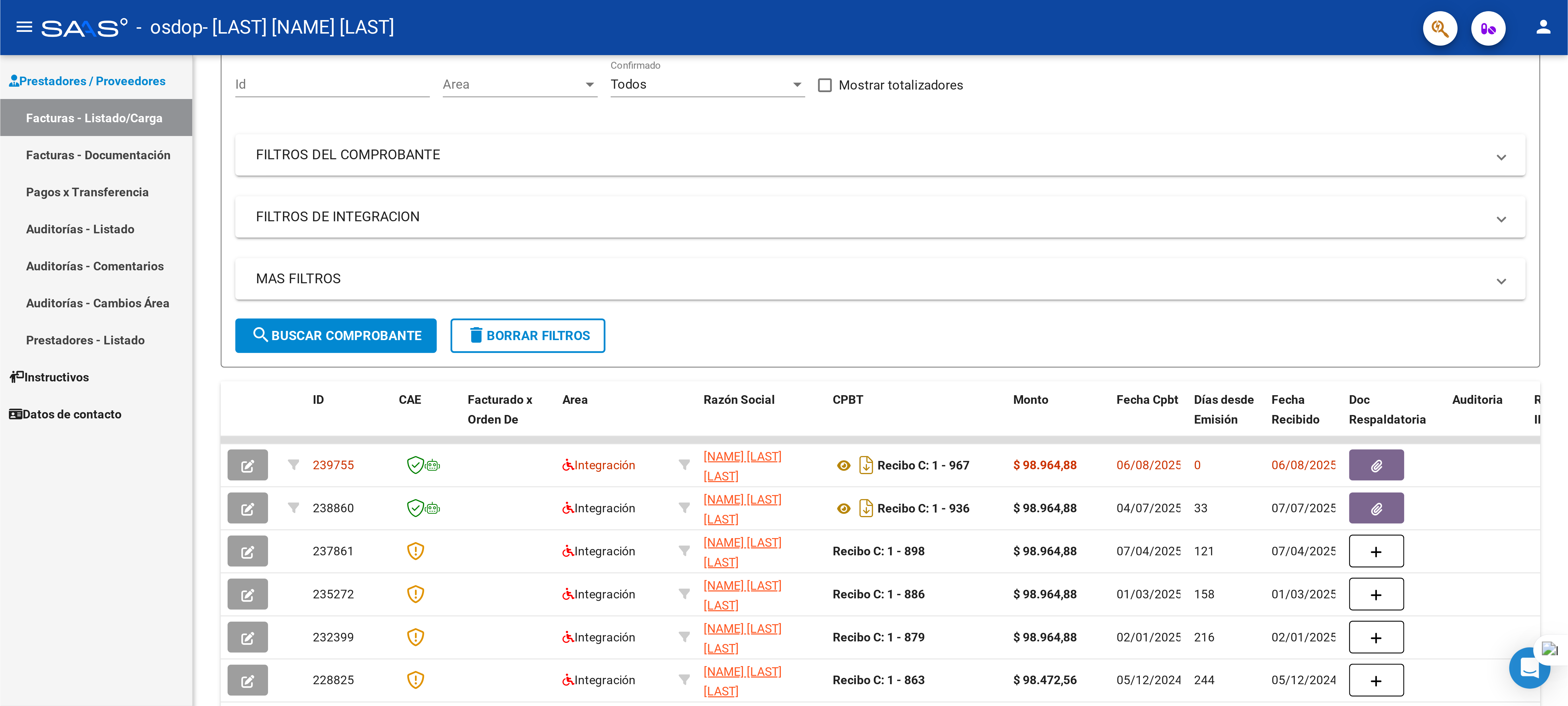 scroll, scrollTop: 53, scrollLeft: 0, axis: vertical 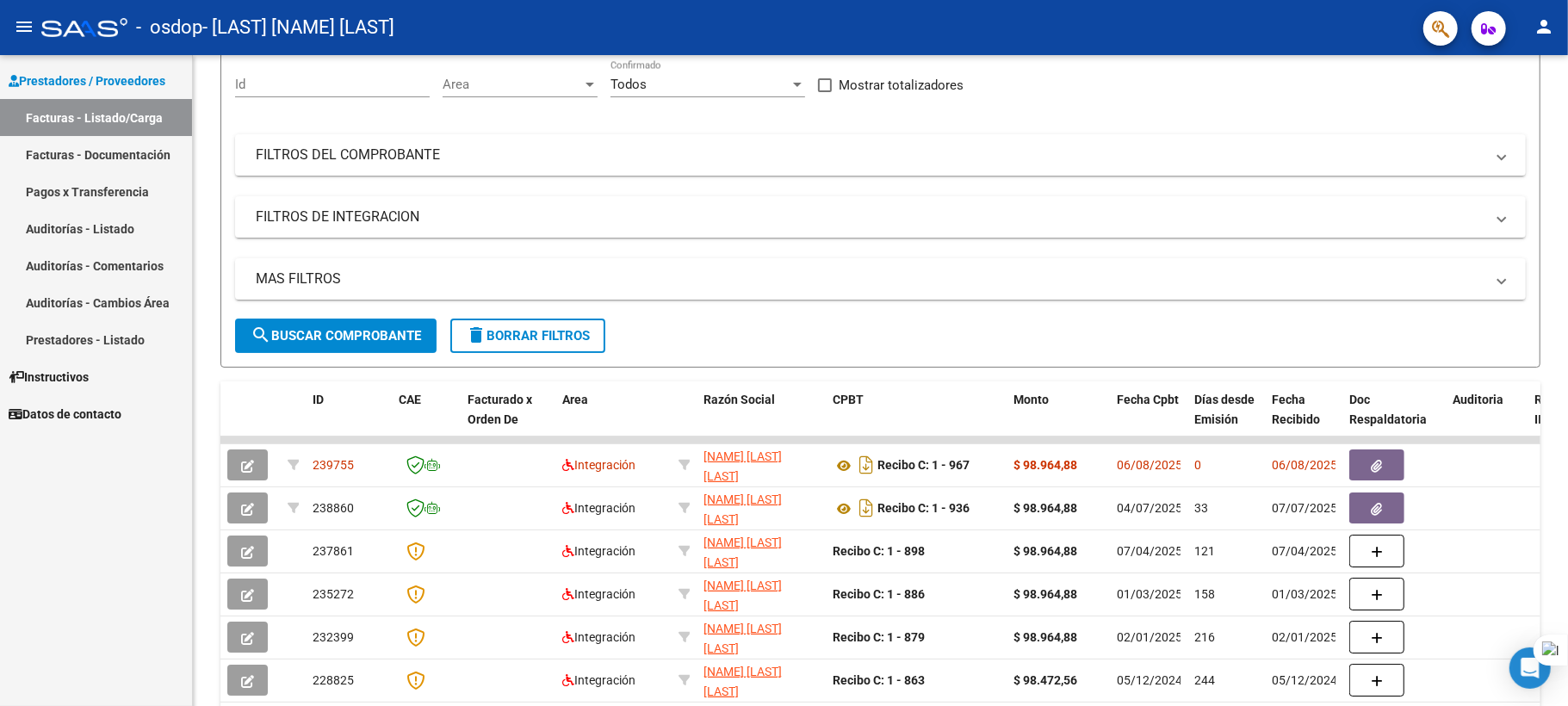 drag, startPoint x: 1156, startPoint y: 19, endPoint x: 934, endPoint y: 24, distance: 222.0563 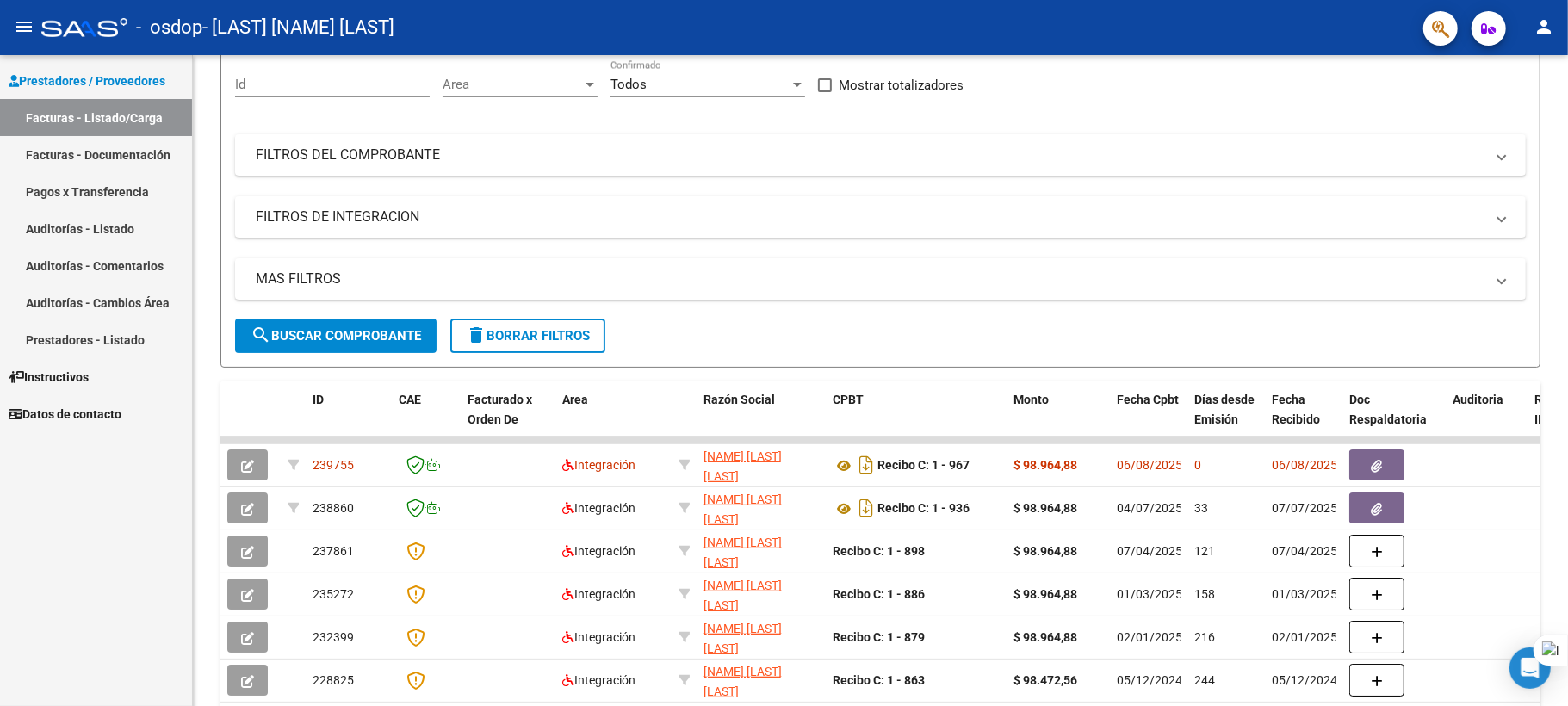 drag, startPoint x: 1554, startPoint y: 12, endPoint x: 2993, endPoint y: 59, distance: 1439.7673 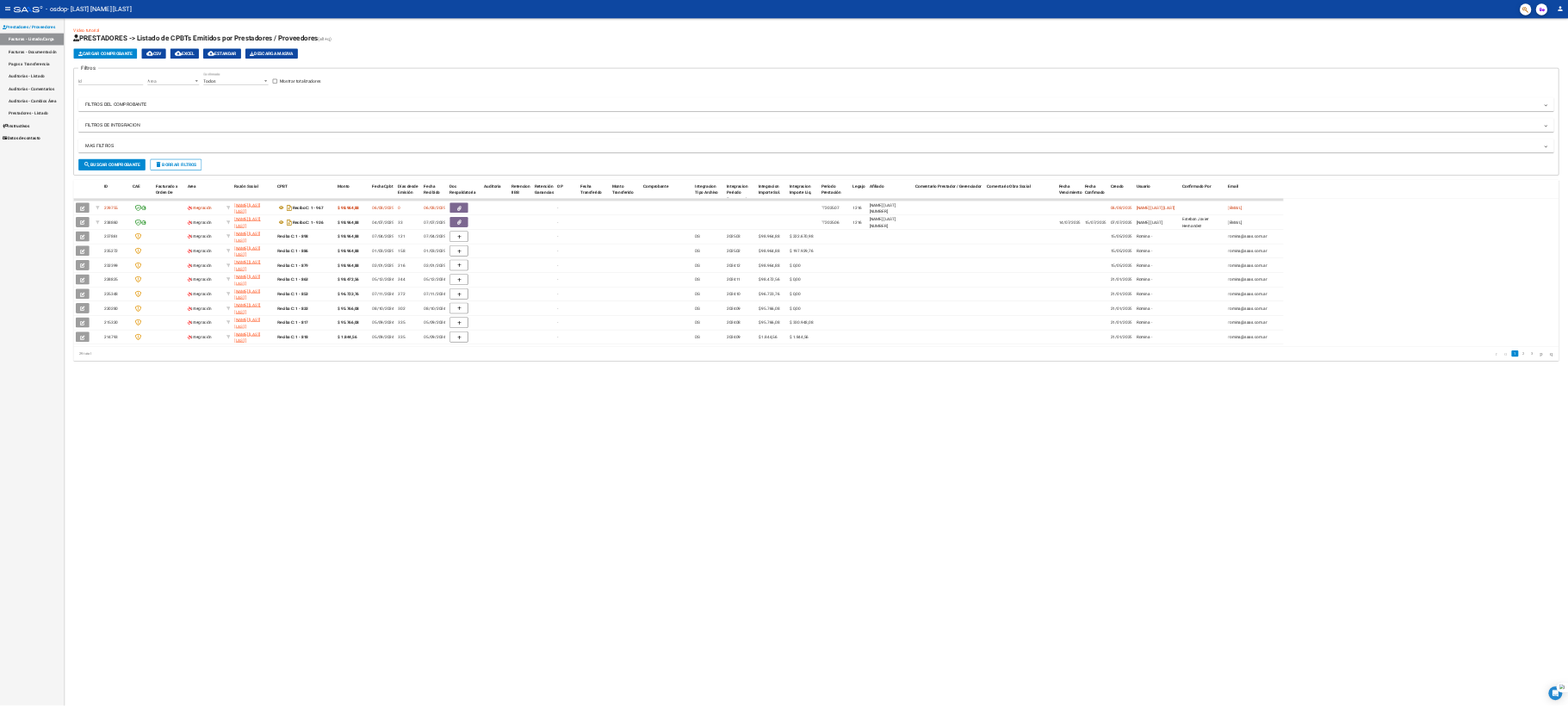 scroll, scrollTop: 0, scrollLeft: 0, axis: both 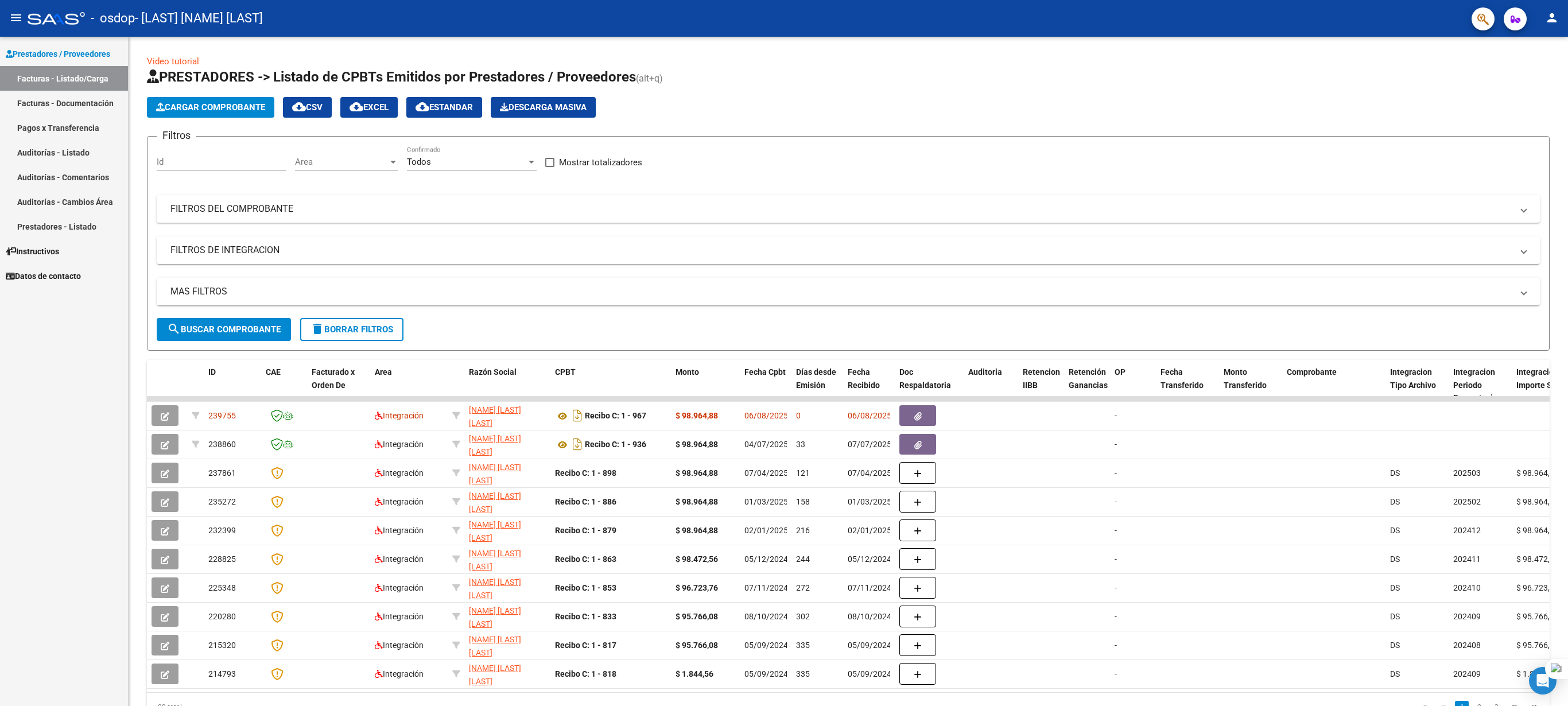 drag, startPoint x: 3102, startPoint y: 14, endPoint x: 983, endPoint y: 9, distance: 2119.0059 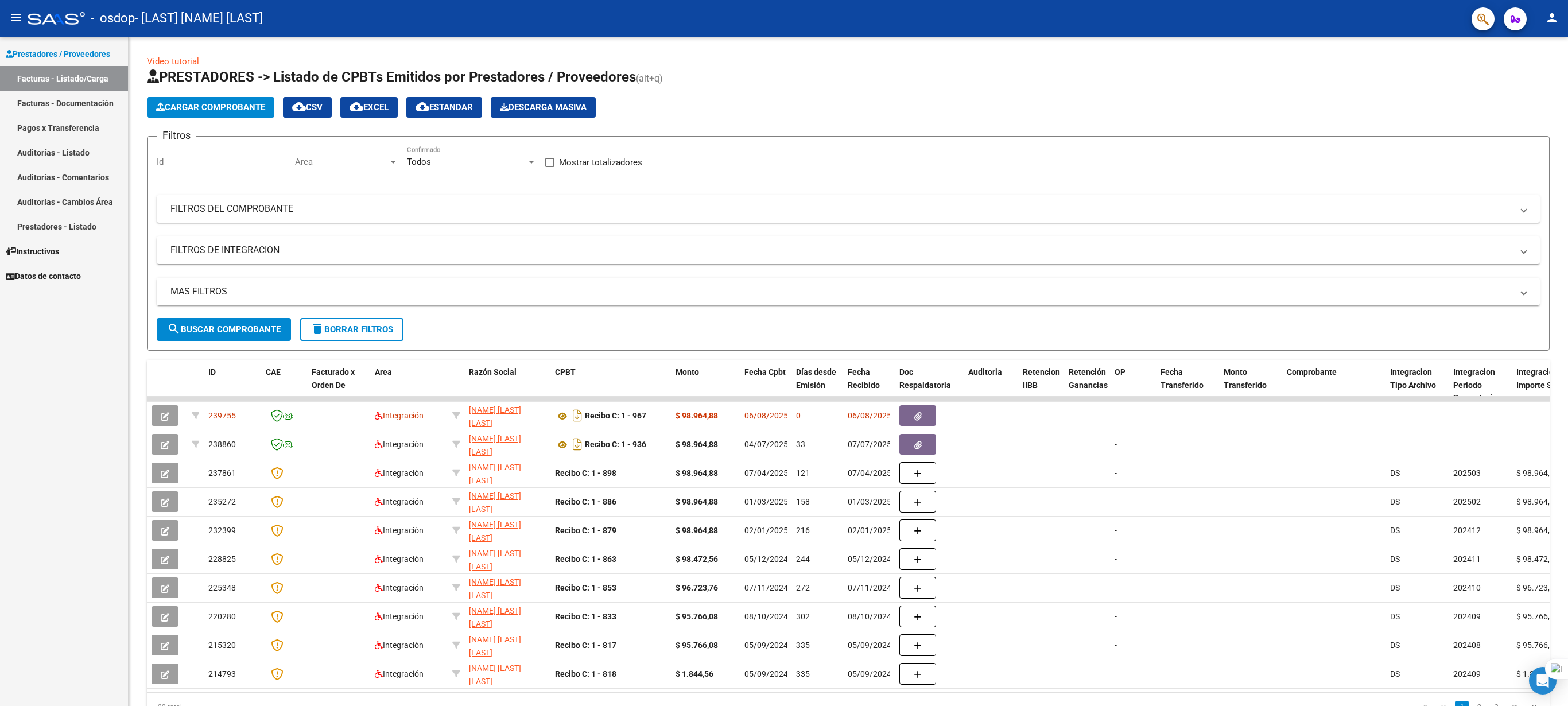 drag, startPoint x: 1567, startPoint y: 111, endPoint x: 1567, endPoint y: 310, distance: 199 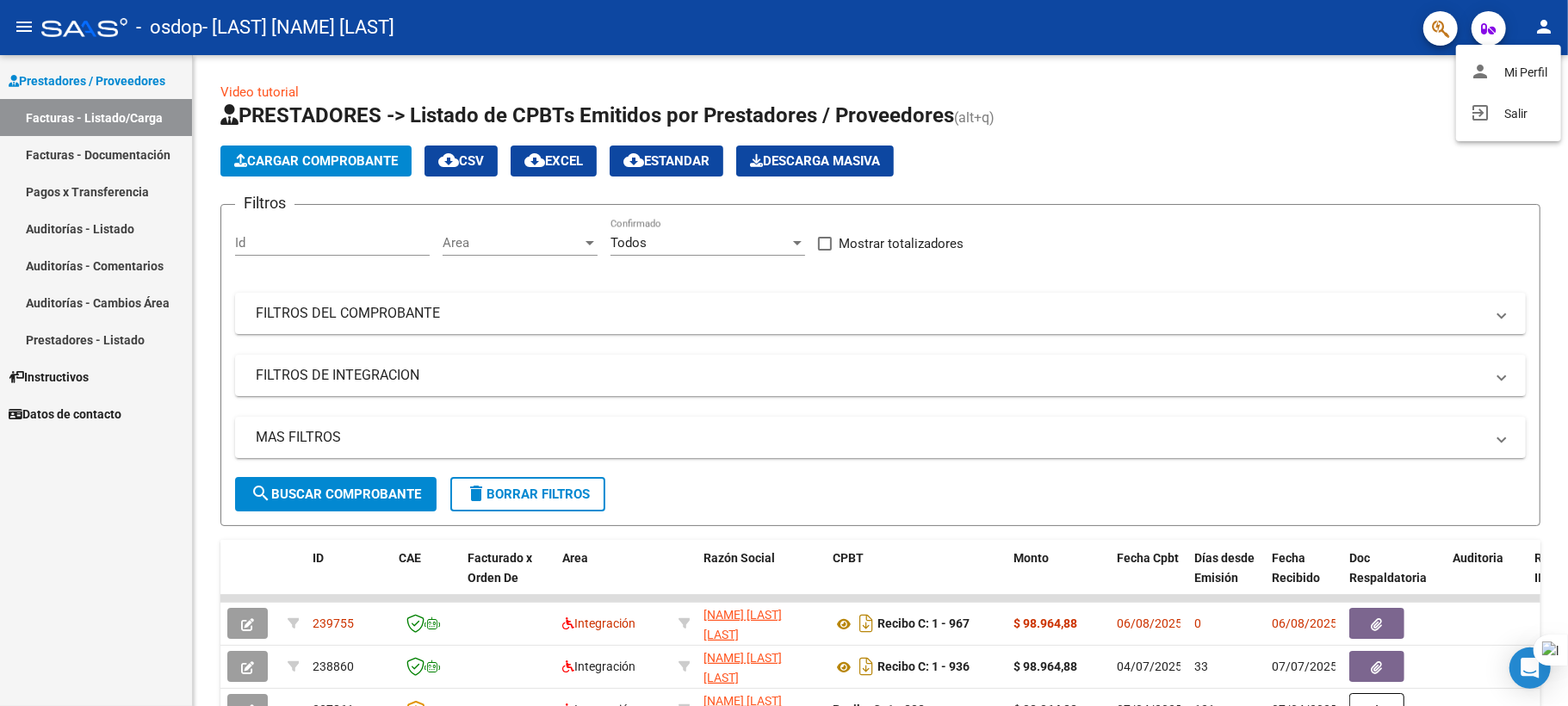 drag, startPoint x: 2335, startPoint y: 5, endPoint x: 969, endPoint y: 28, distance: 1366.1936 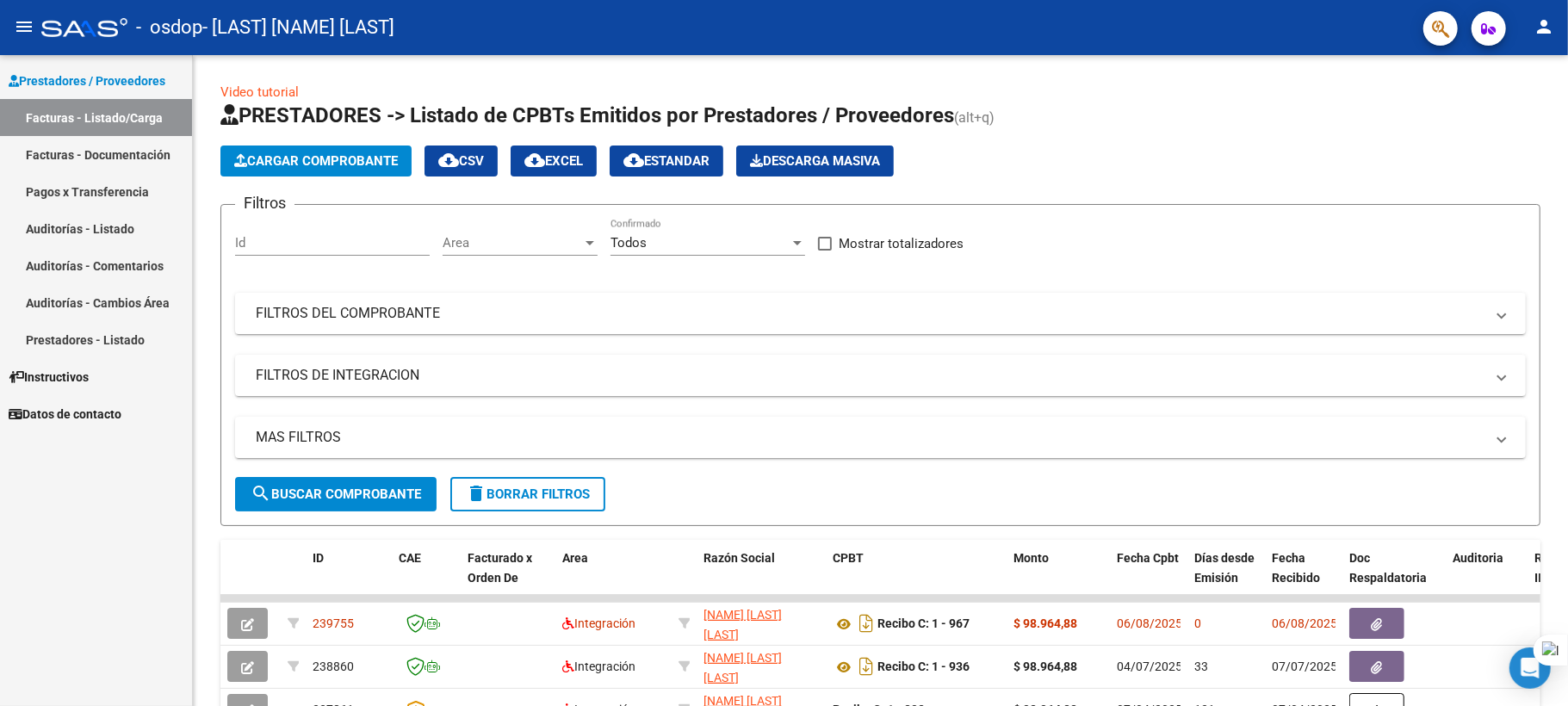 drag, startPoint x: 1567, startPoint y: 191, endPoint x: 1567, endPoint y: 322, distance: 131 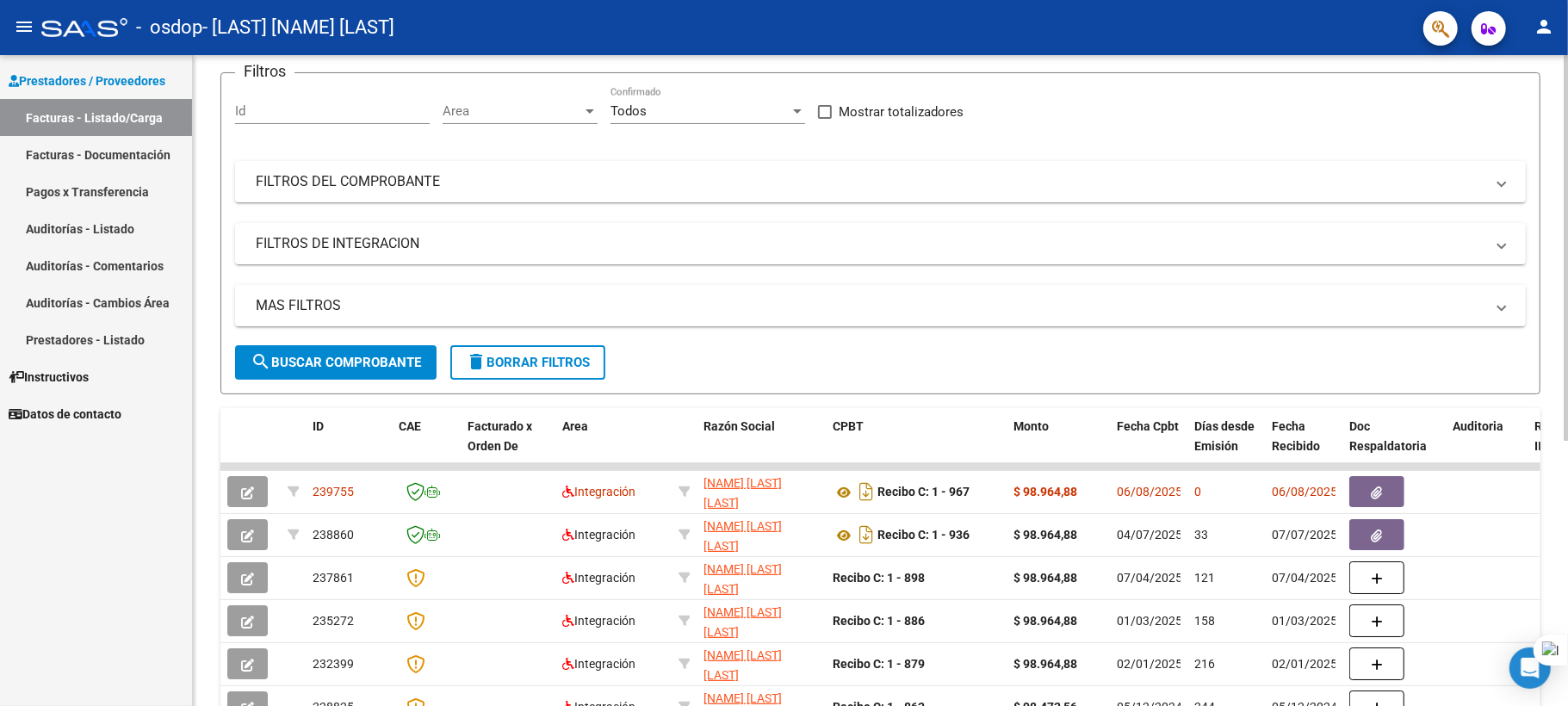 scroll, scrollTop: 135, scrollLeft: 0, axis: vertical 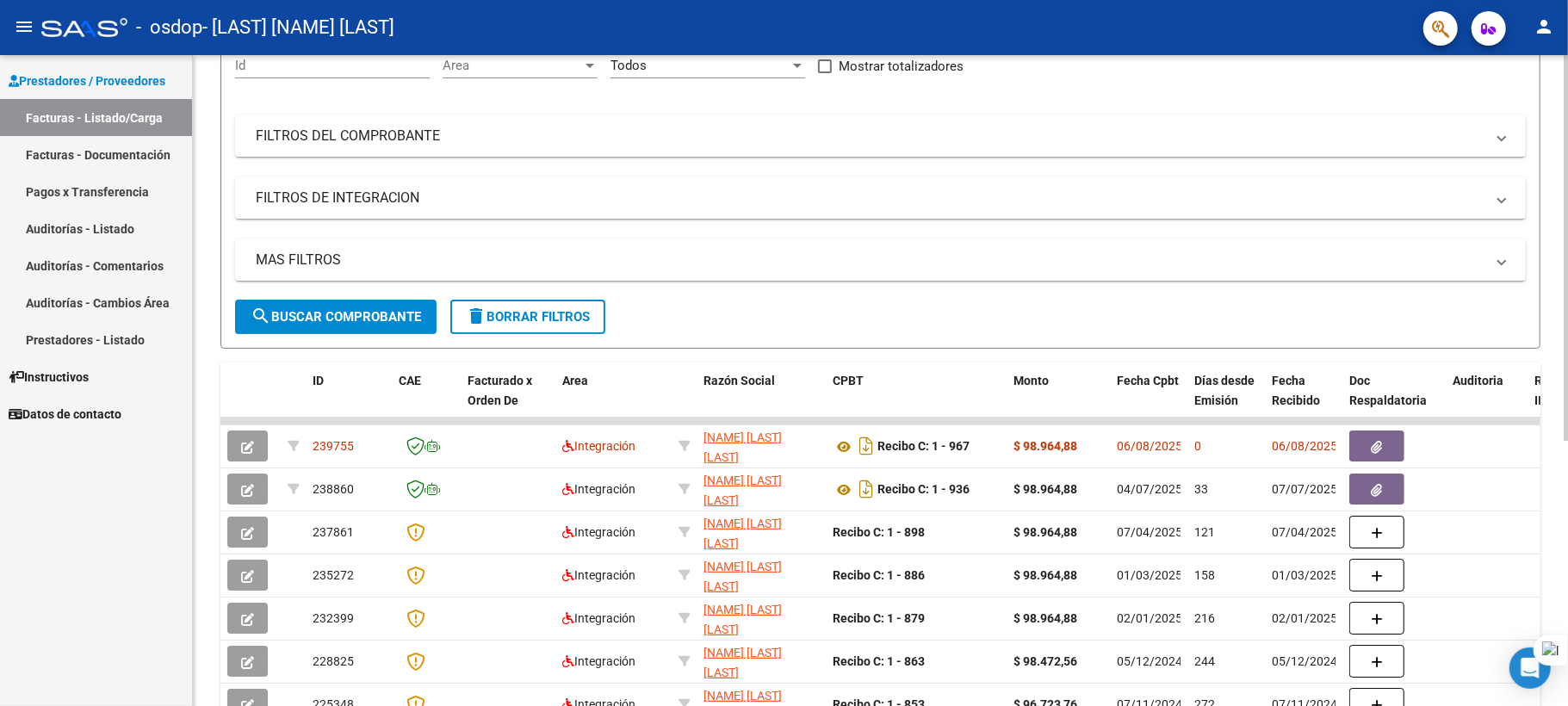 click on "menu -   osdop   - [NAME] [LAST] [LAST]    Prestadores / Proveedores Facturas - Listado/Carga Facturas - Documentación Pagos x Transferencia Auditorías - Listado Auditorías - Comentarios Auditorías - Cambios Área Prestadores - Listado    Instructivos    Datos de contacto  Video tutorial   PRESTADORES -> Listado de CPBTs Emitidos por Prestadores / Proveedores (alt+q)   Cargar Comprobante
cloud_download  CSV  cloud_download  EXCEL  cloud_download  Estandar   Descarga Masiva
Filtros Id Area Area Todos Confirmado   Mostrar totalizadores   FILTROS DEL COMPROBANTE  Comprobante Tipo Comprobante Tipo Start date – End date Fec. Comprobante Desde / Hasta Días Emisión Desde(cant. días) Días Emisión Hasta(cant. días) CUIT / Razón Social Pto. Venta Nro. Comprobante Código SSS CAE Válido CAE Válido Todos Cargado Módulo Hosp. Todos Tiene facturacion Apócrifa Hospital Refes  FILTROS DE INTEGRACION  Período De Prestación Todos Rendido x SSS (dr_envio) Tipo de Registro Todos Op" at bounding box center (784, 353) 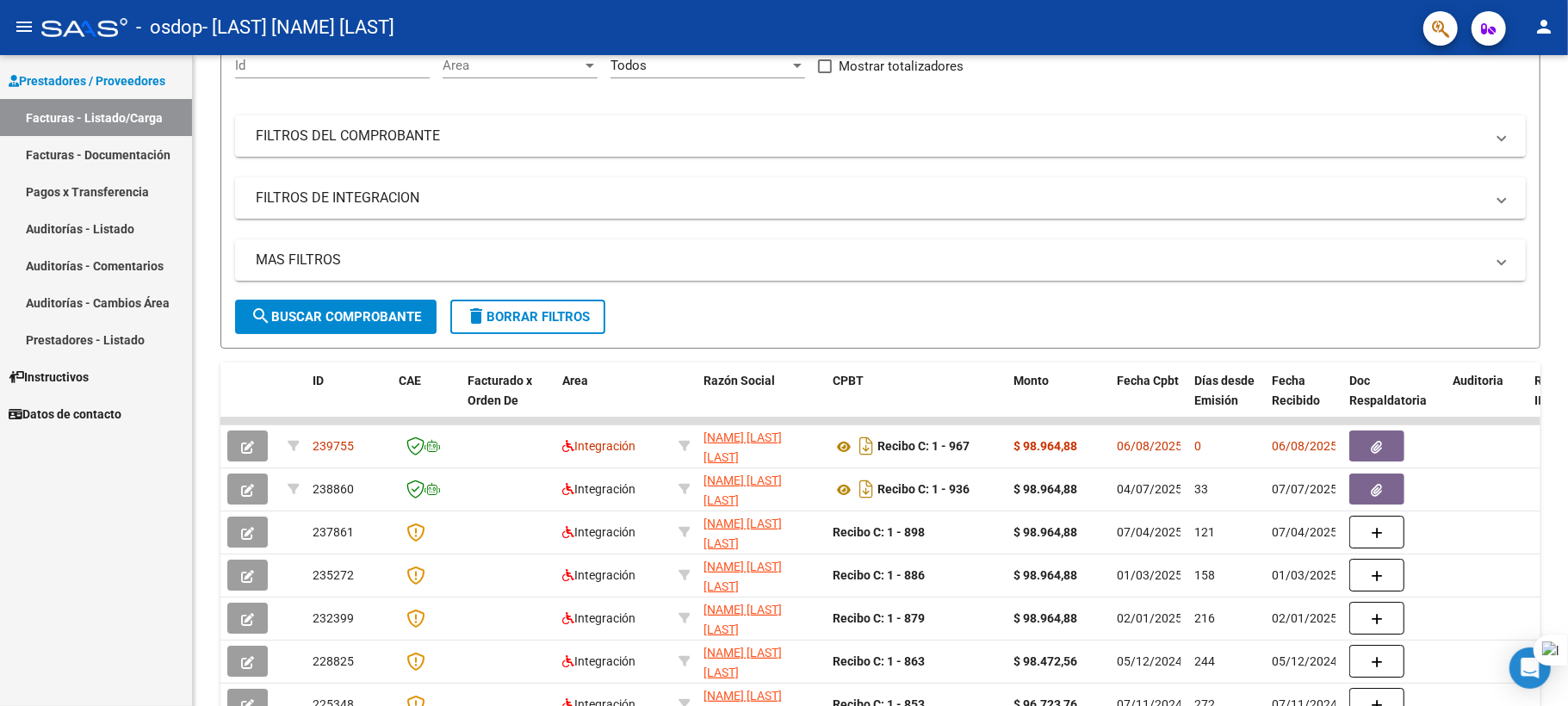 scroll, scrollTop: 183, scrollLeft: 0, axis: vertical 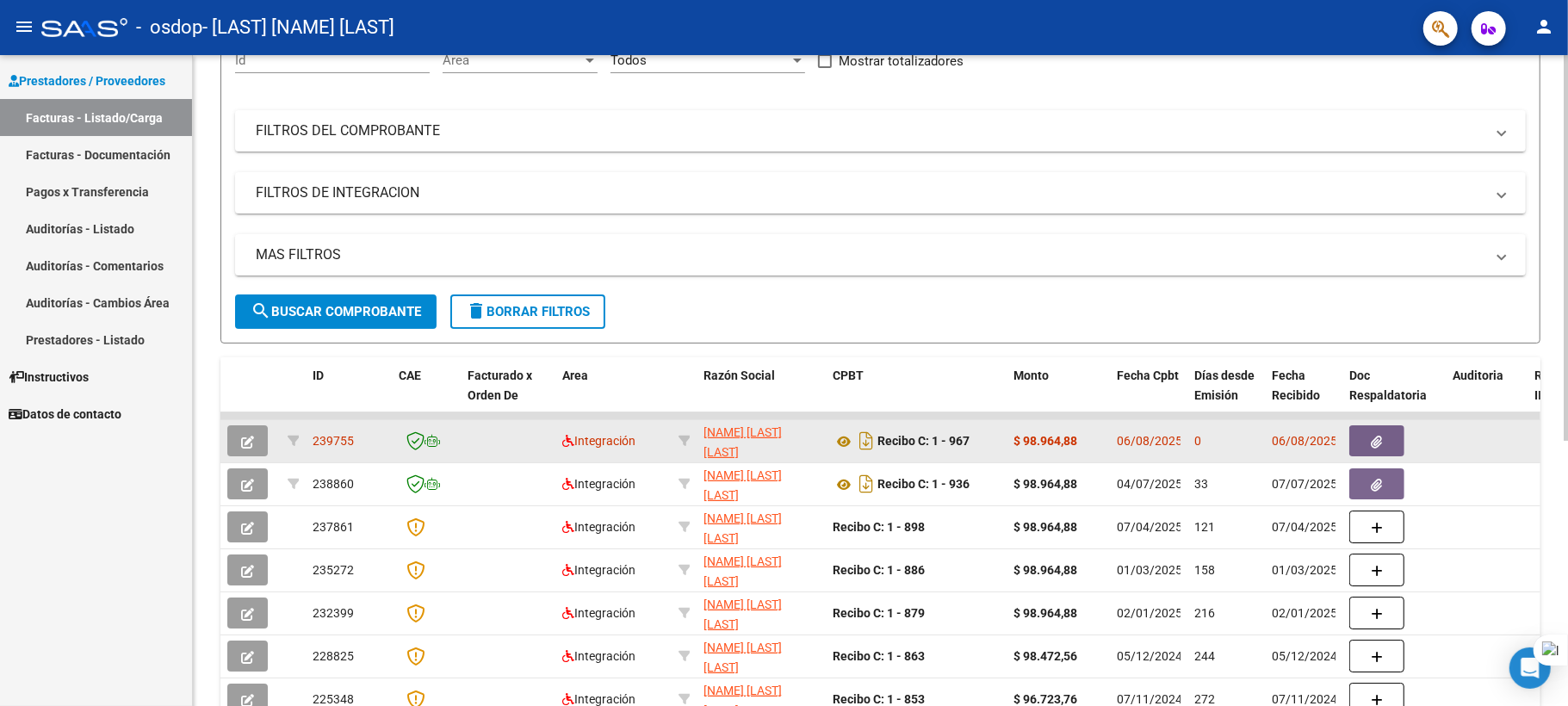 click 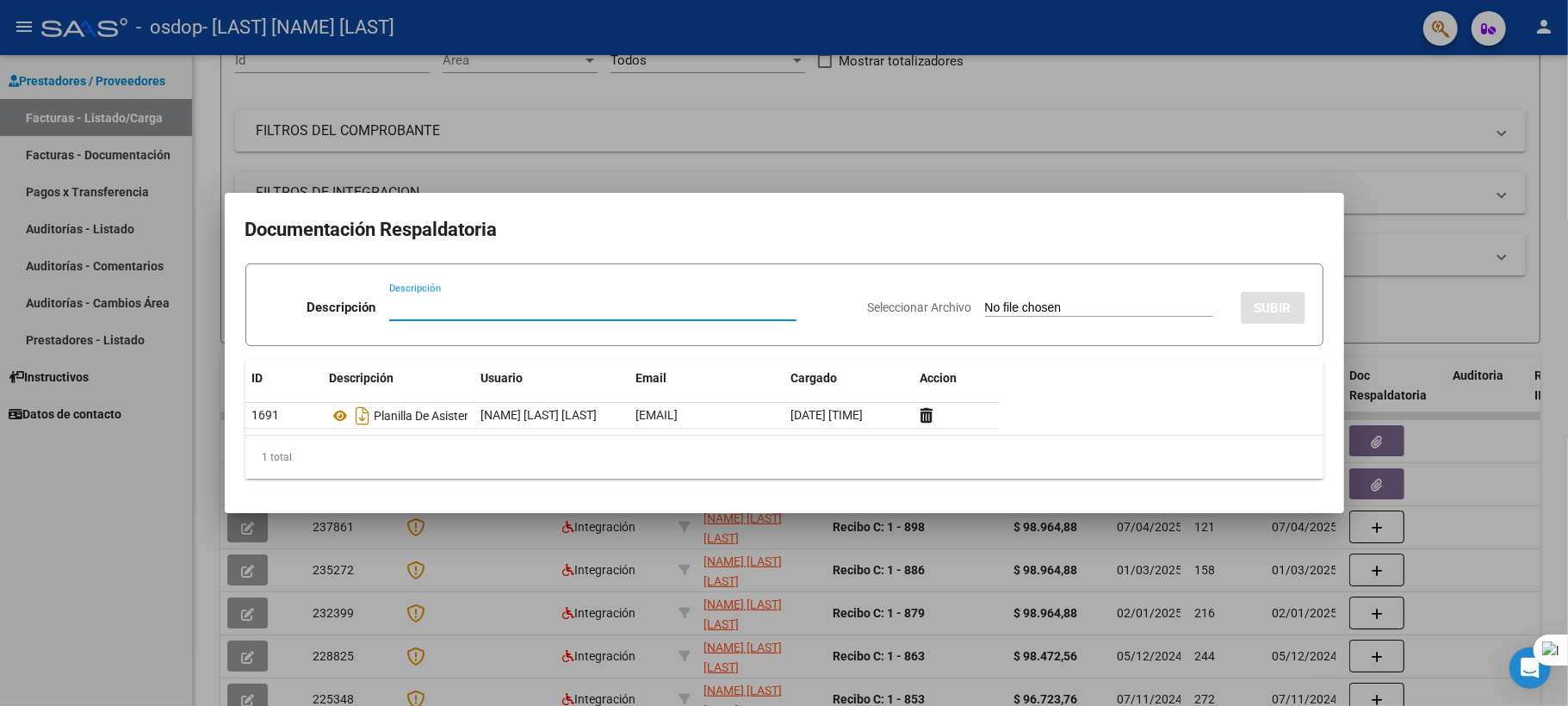 click at bounding box center [784, 353] 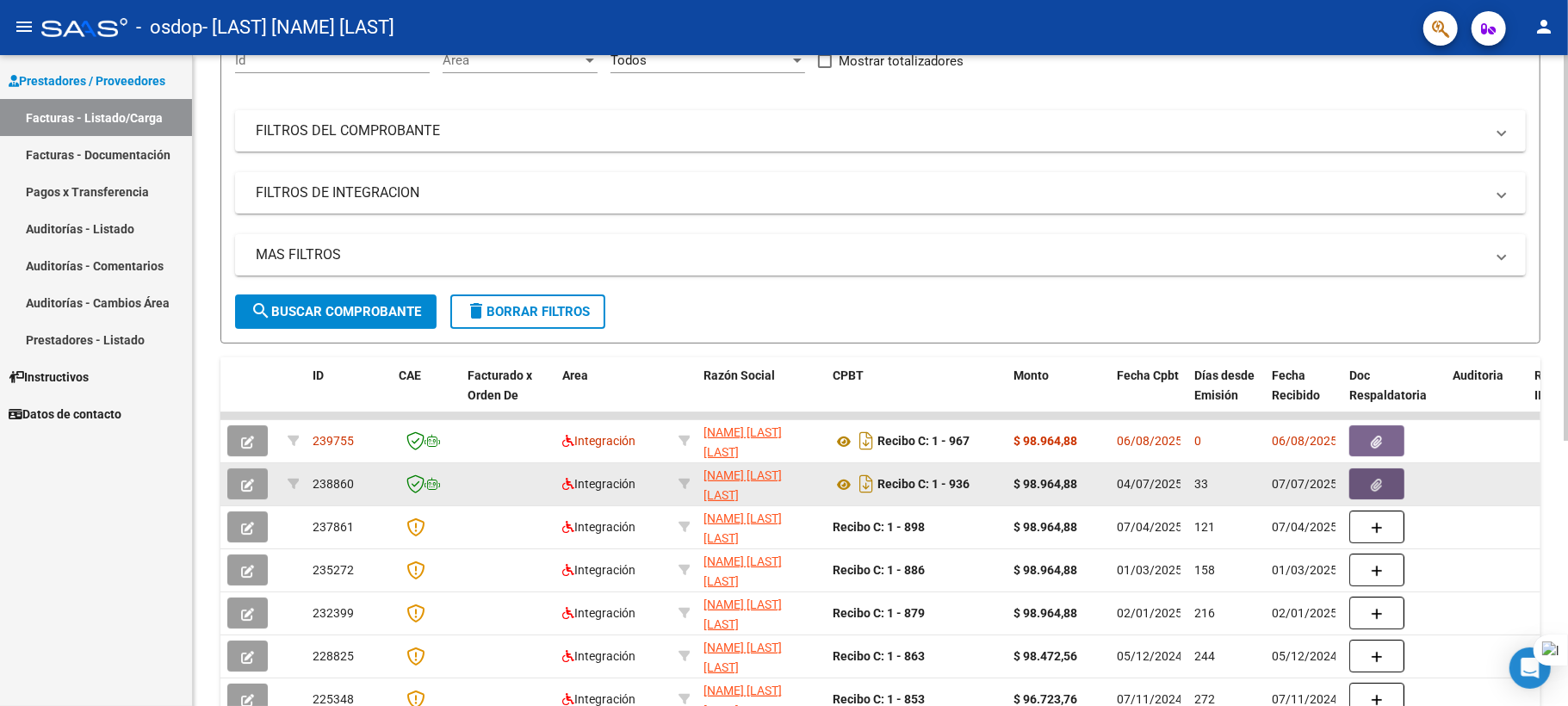 click 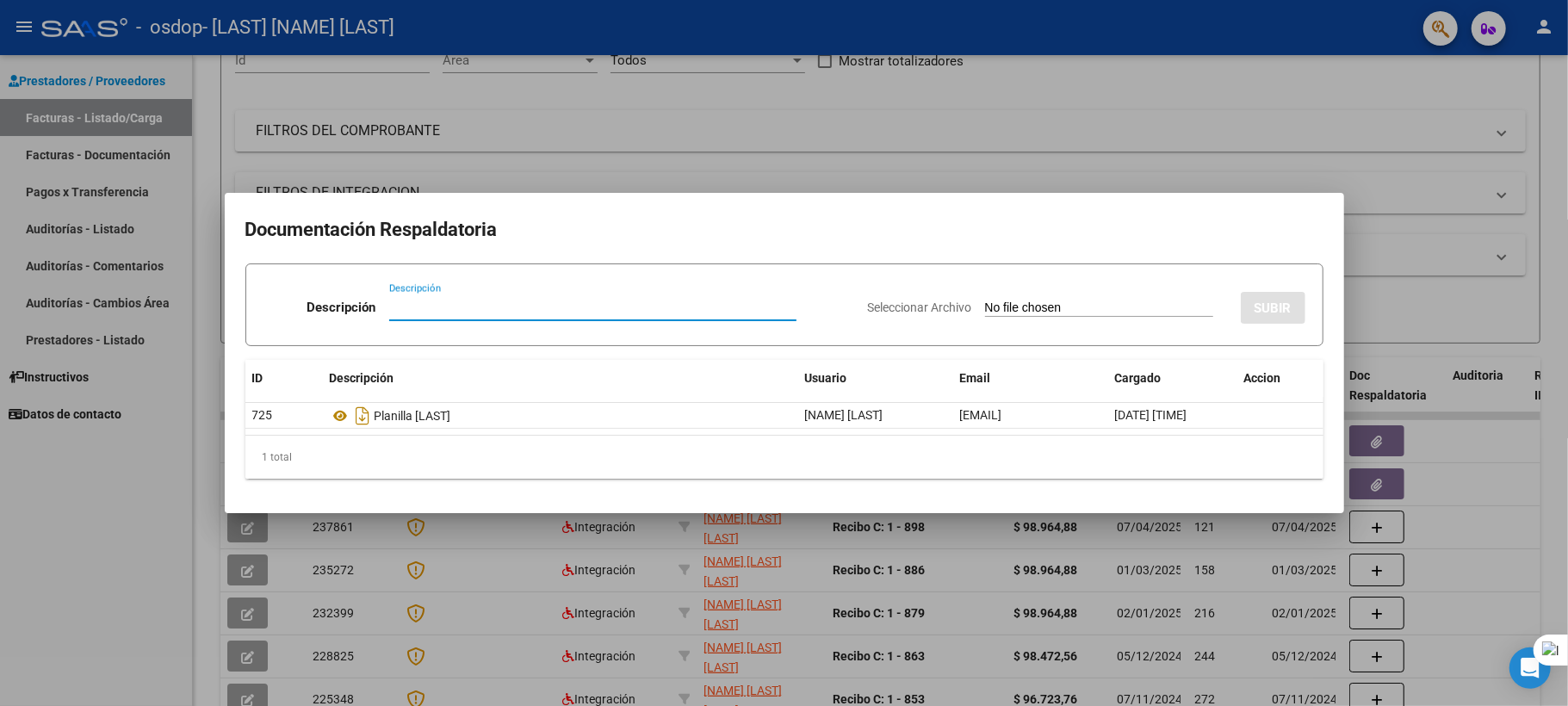 click at bounding box center [784, 353] 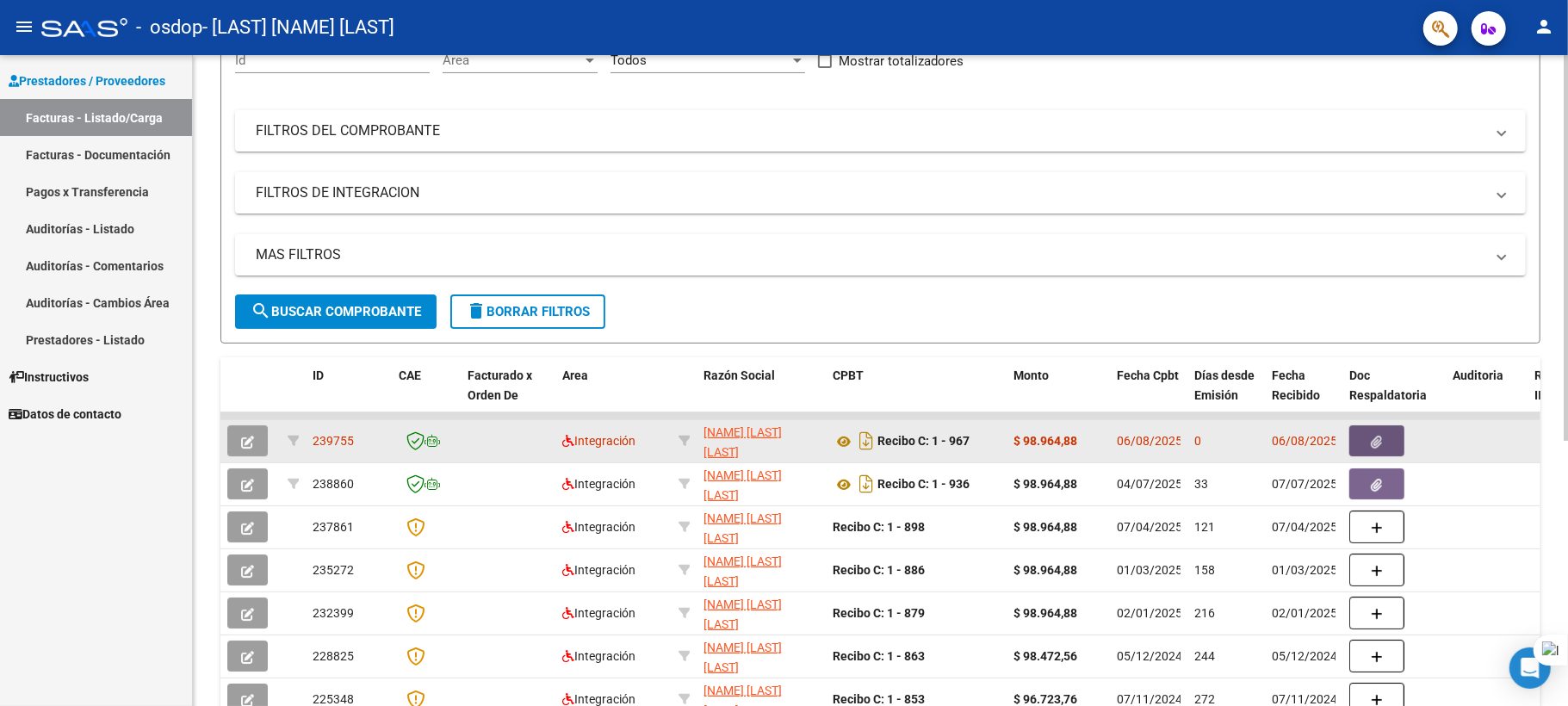 click 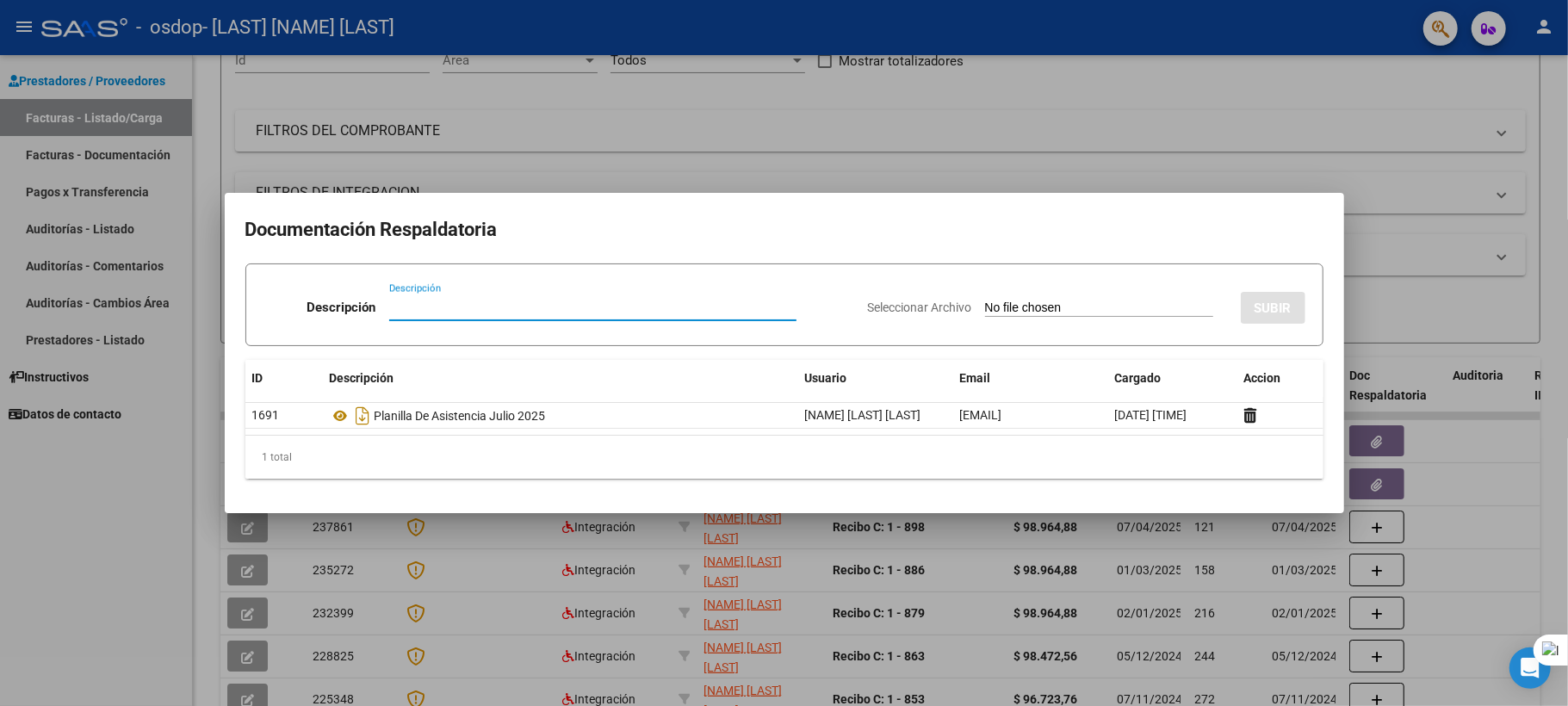 click at bounding box center (784, 353) 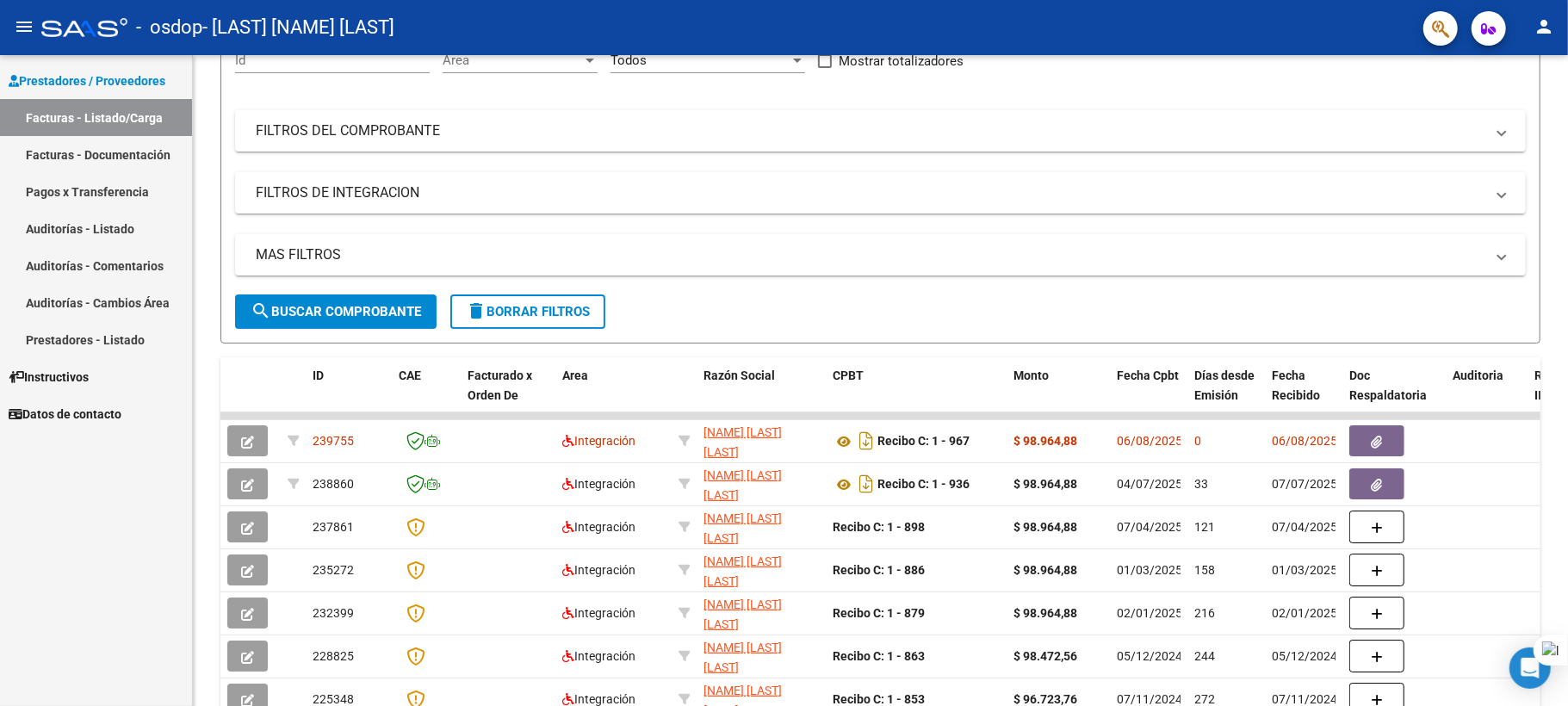 drag, startPoint x: 1567, startPoint y: 484, endPoint x: 1567, endPoint y: 580, distance: 96 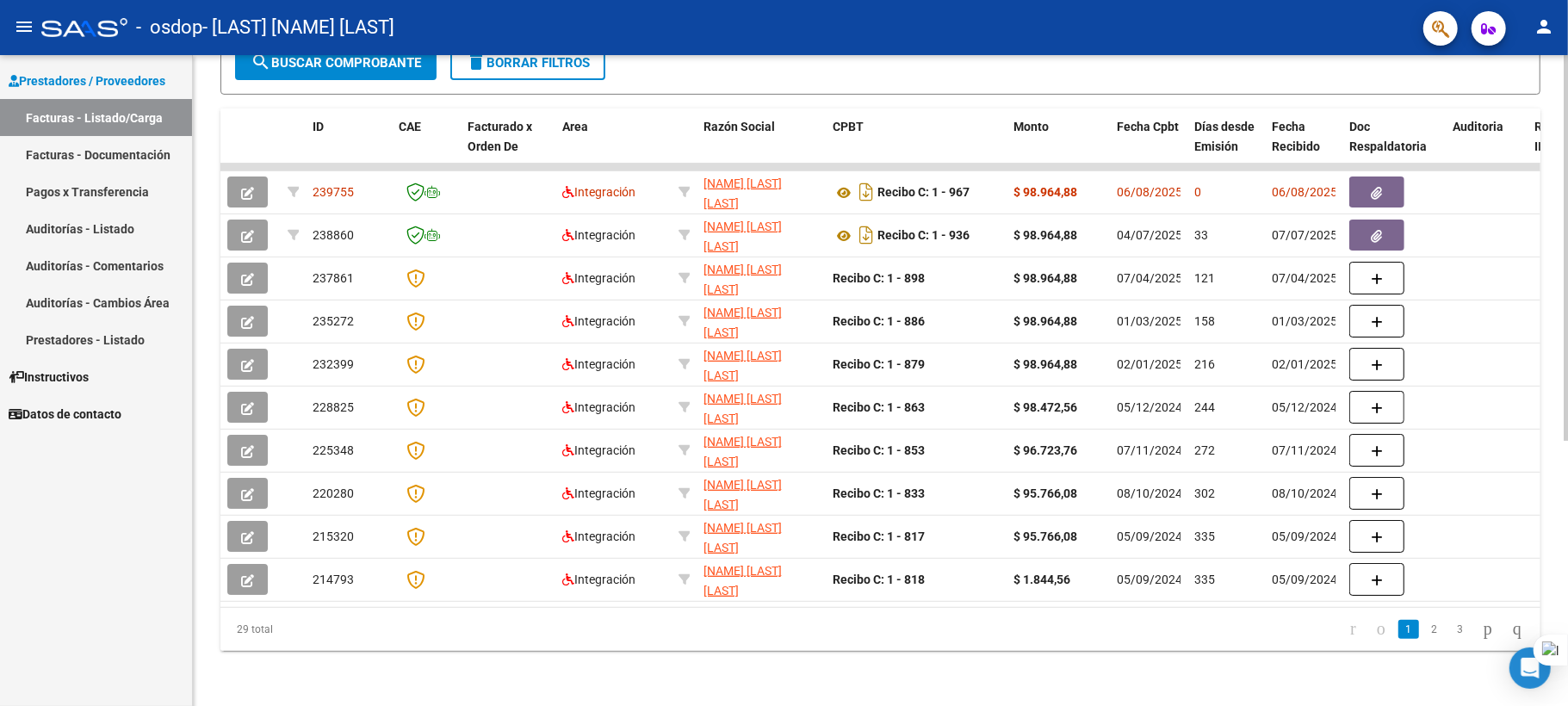 scroll, scrollTop: 449, scrollLeft: 0, axis: vertical 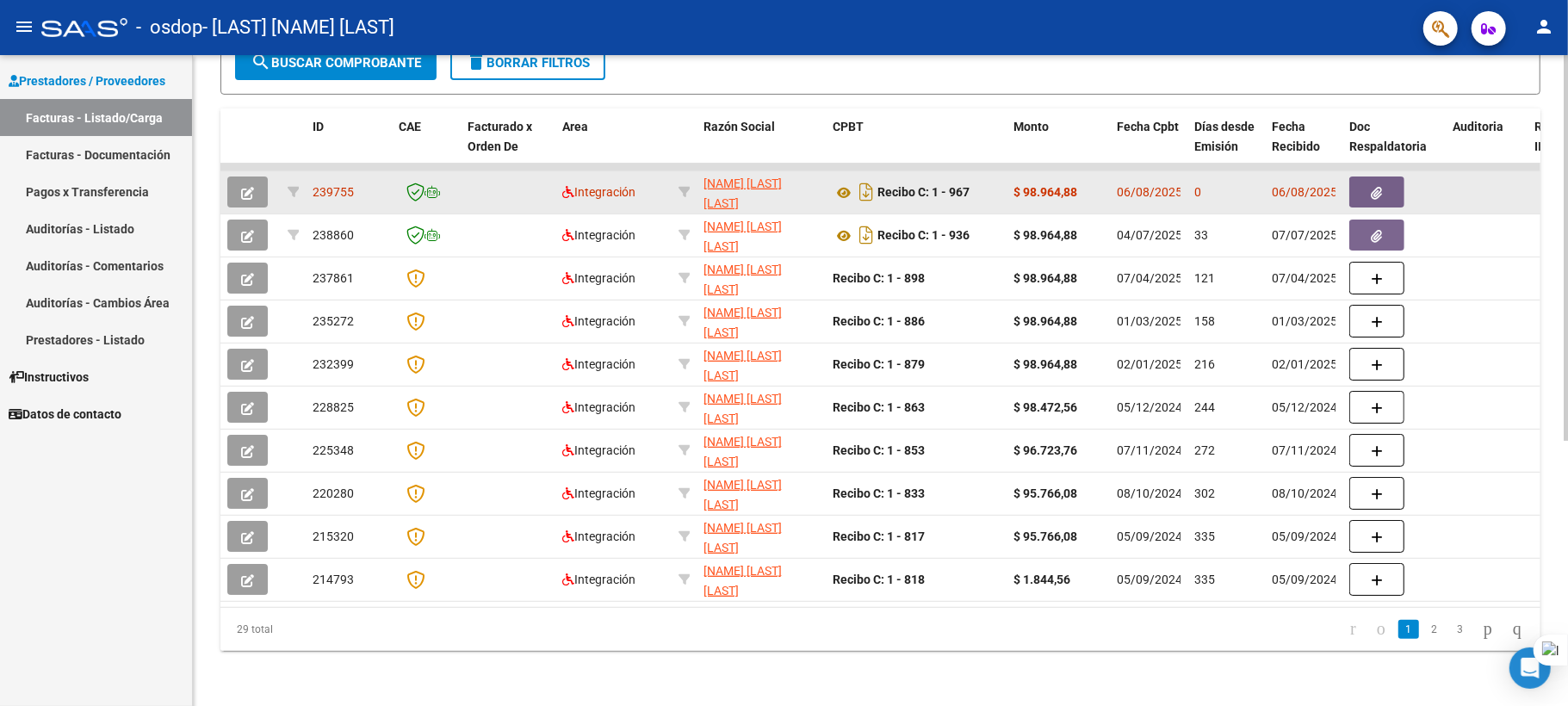 click 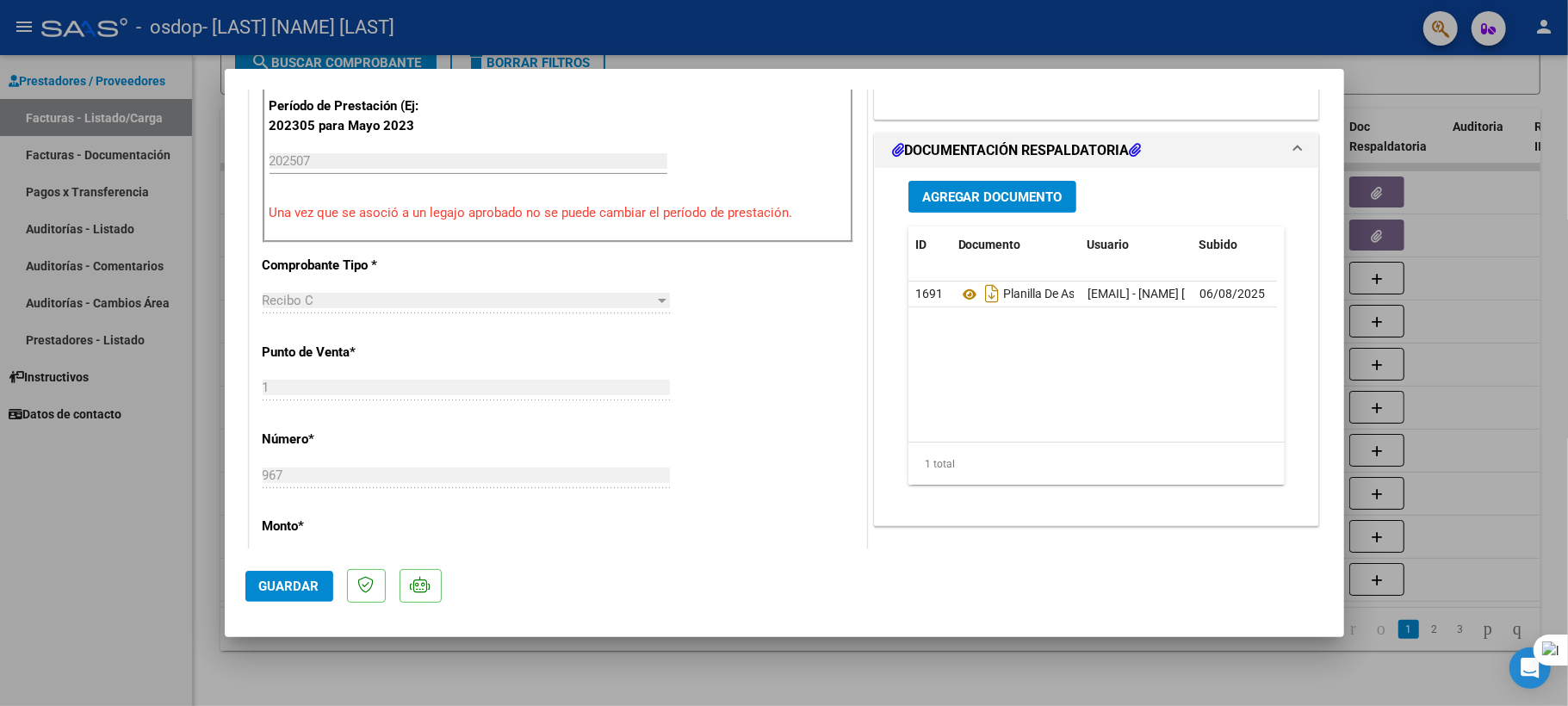 scroll, scrollTop: 480, scrollLeft: 0, axis: vertical 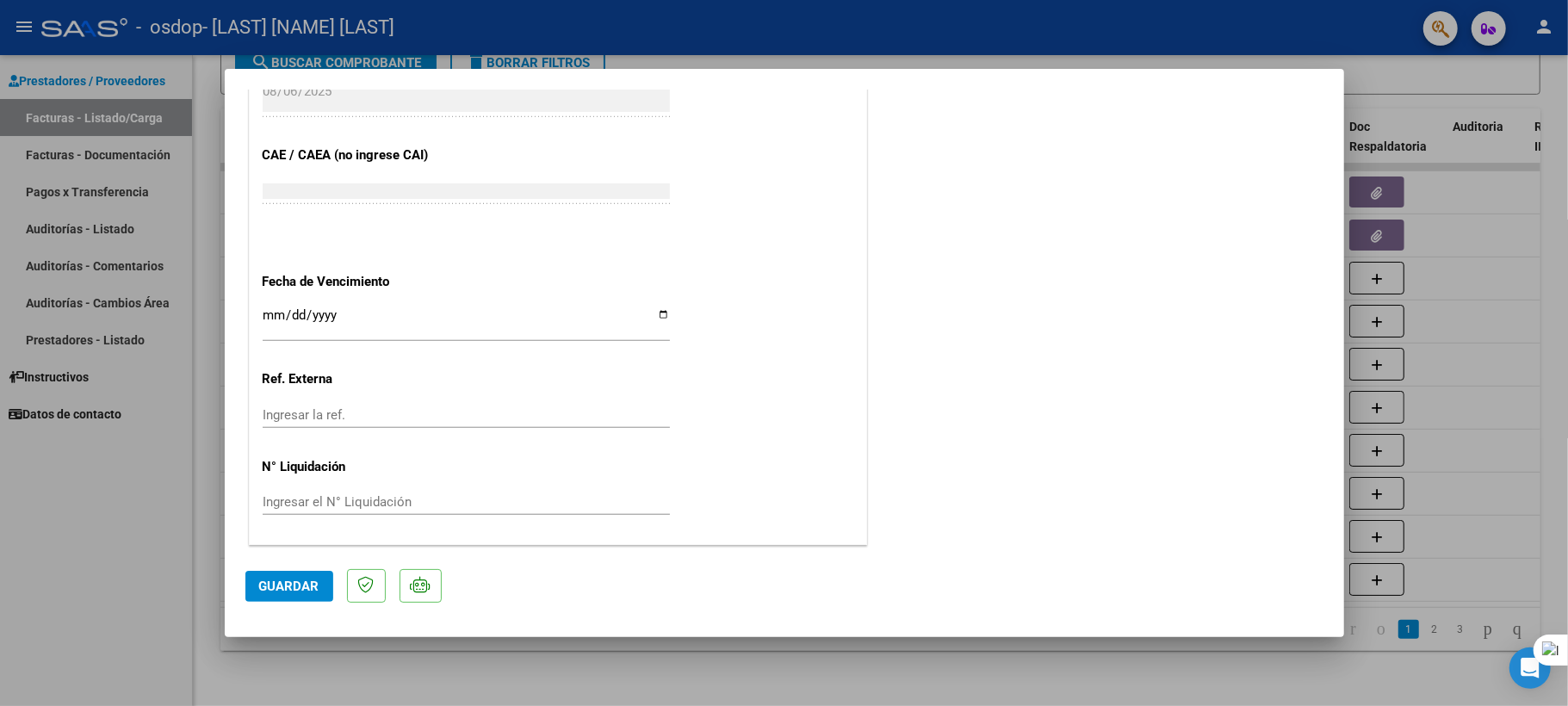 click at bounding box center [784, 353] 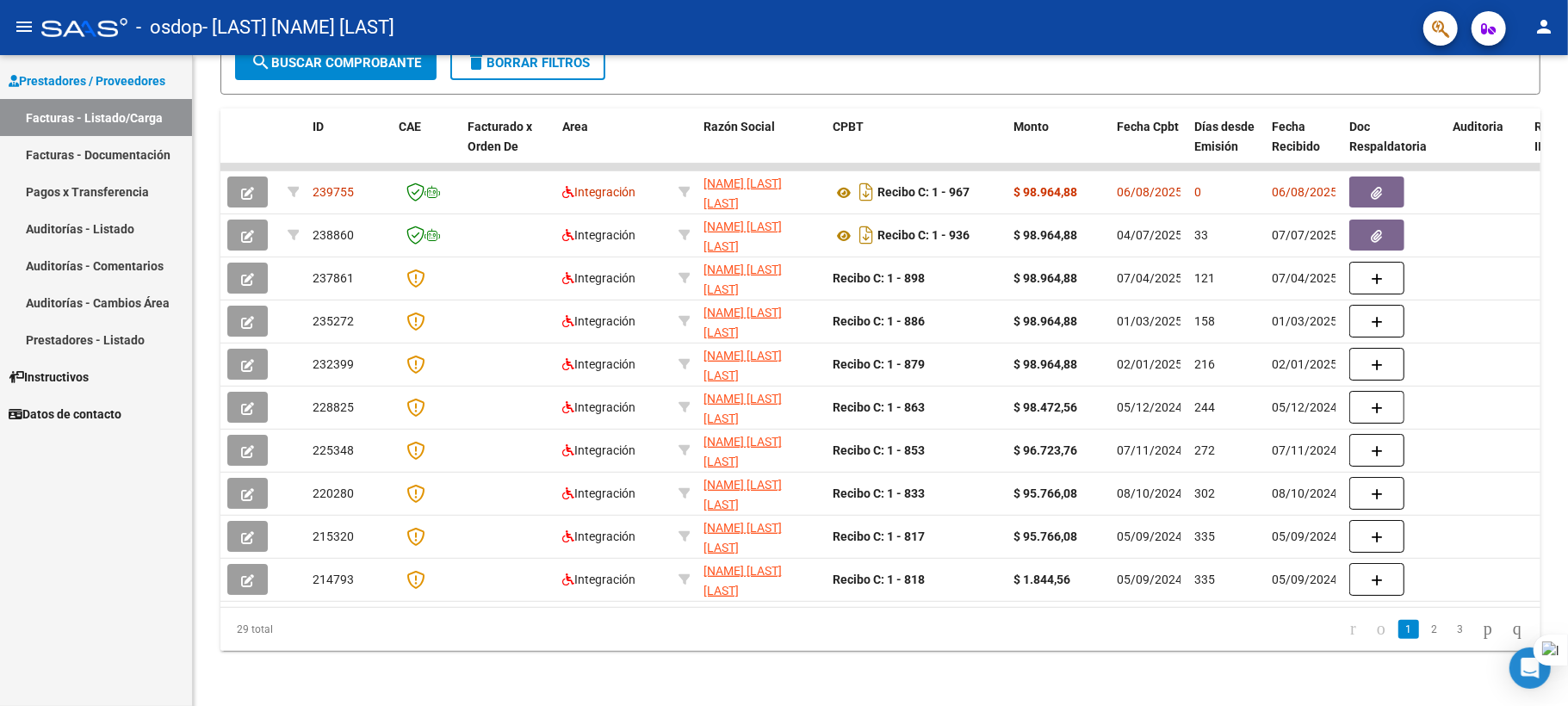 drag, startPoint x: 1567, startPoint y: 345, endPoint x: 1567, endPoint y: 36, distance: 309 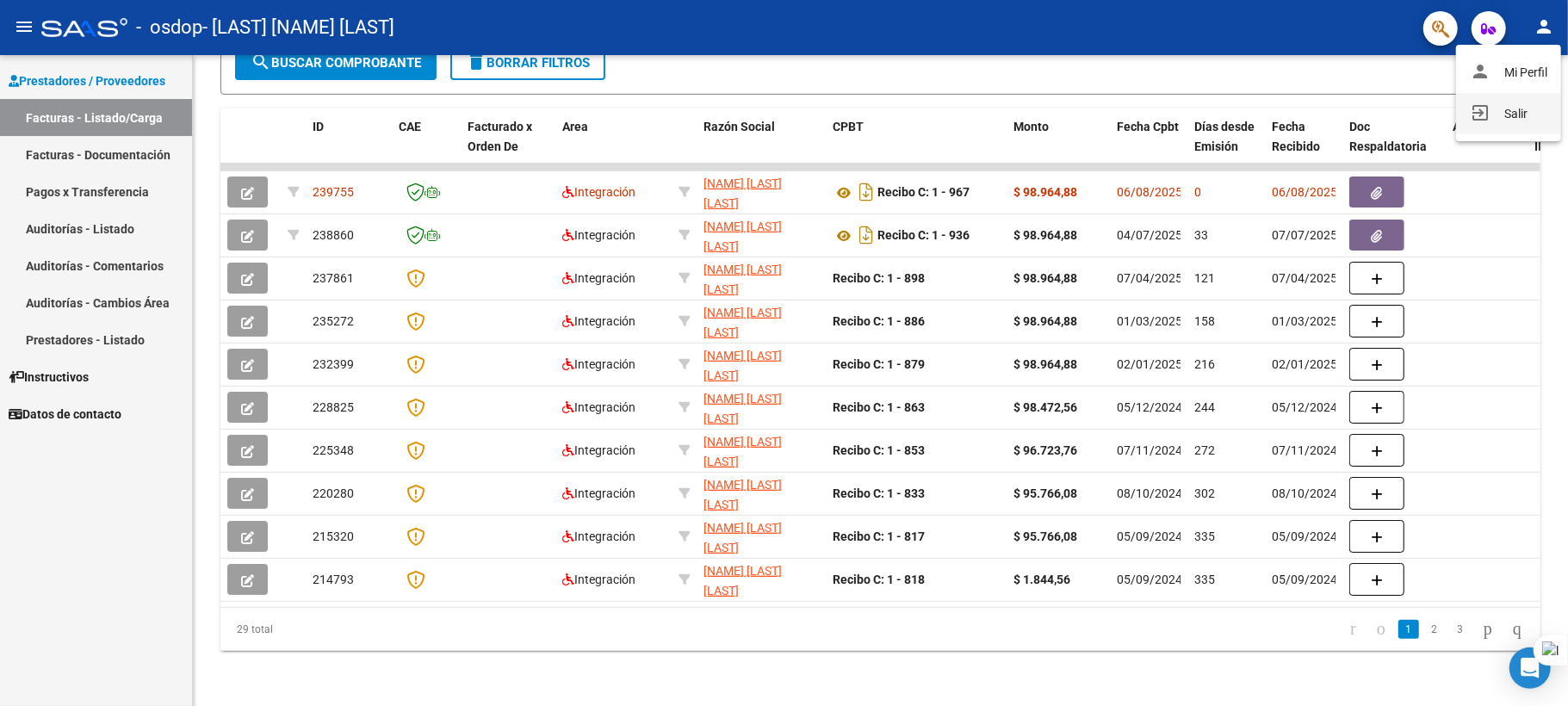 click on "exit_to_app  Salir" at bounding box center (1509, 114) 